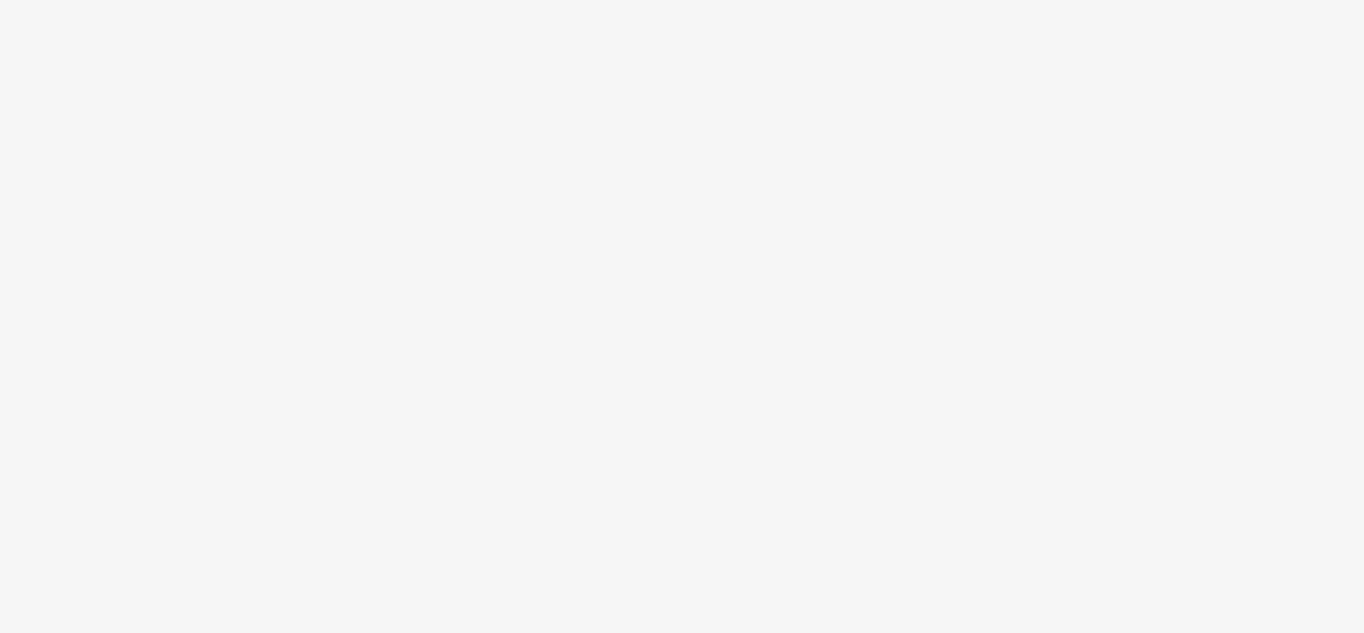 scroll, scrollTop: 0, scrollLeft: 0, axis: both 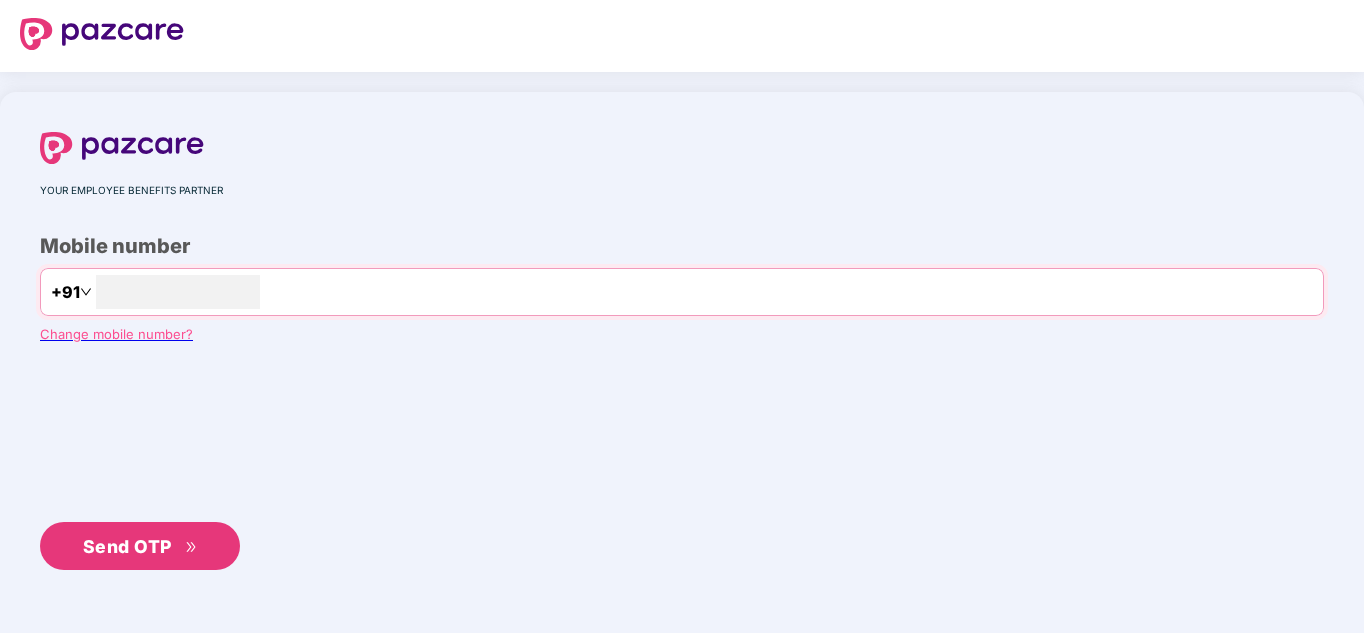 type on "**********" 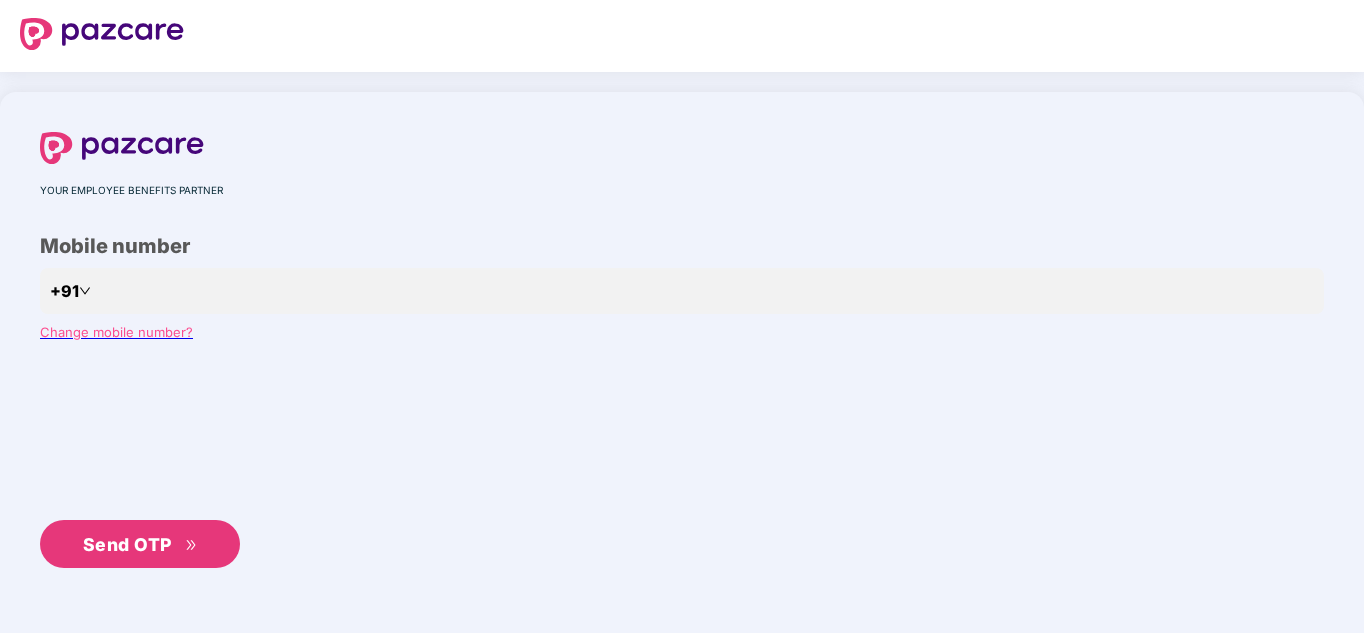 click on "Send OTP" at bounding box center (127, 544) 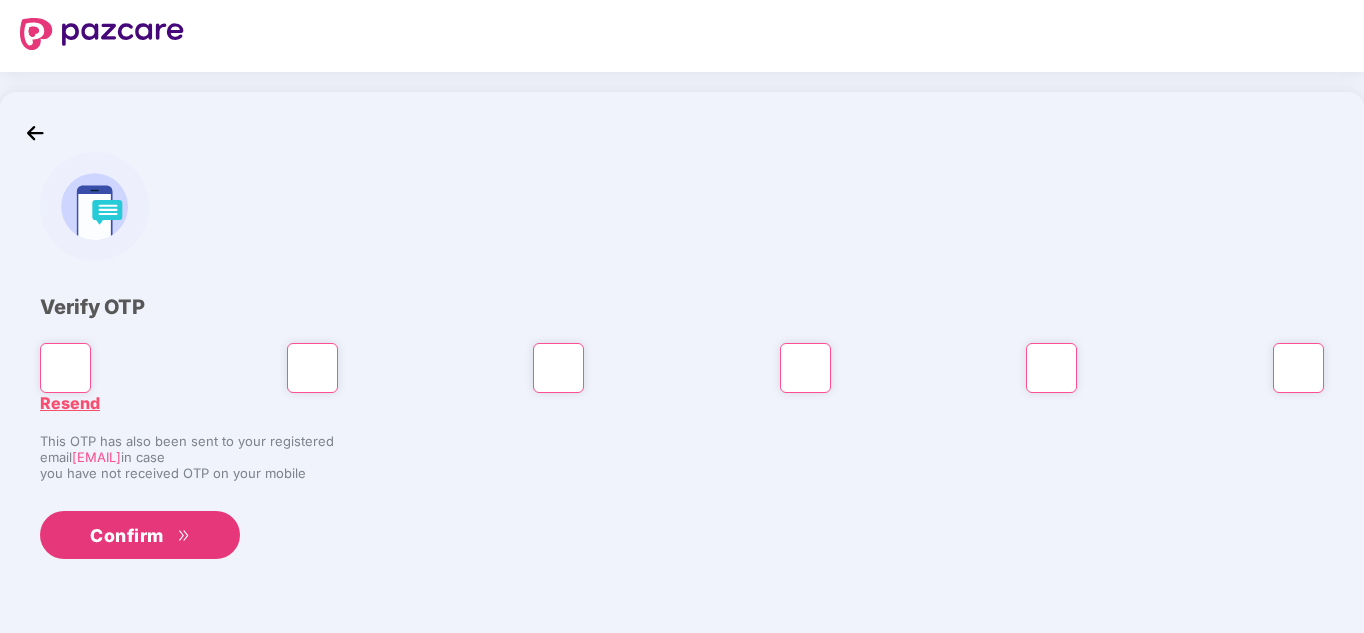 type on "*" 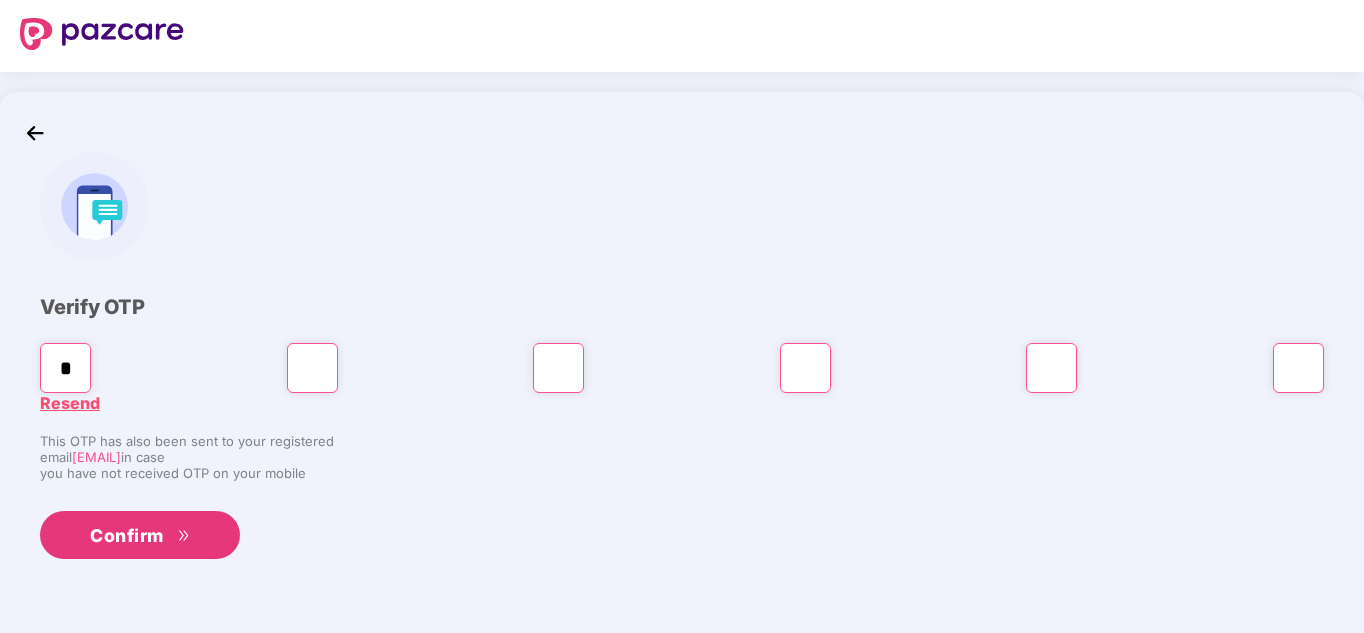 type on "*" 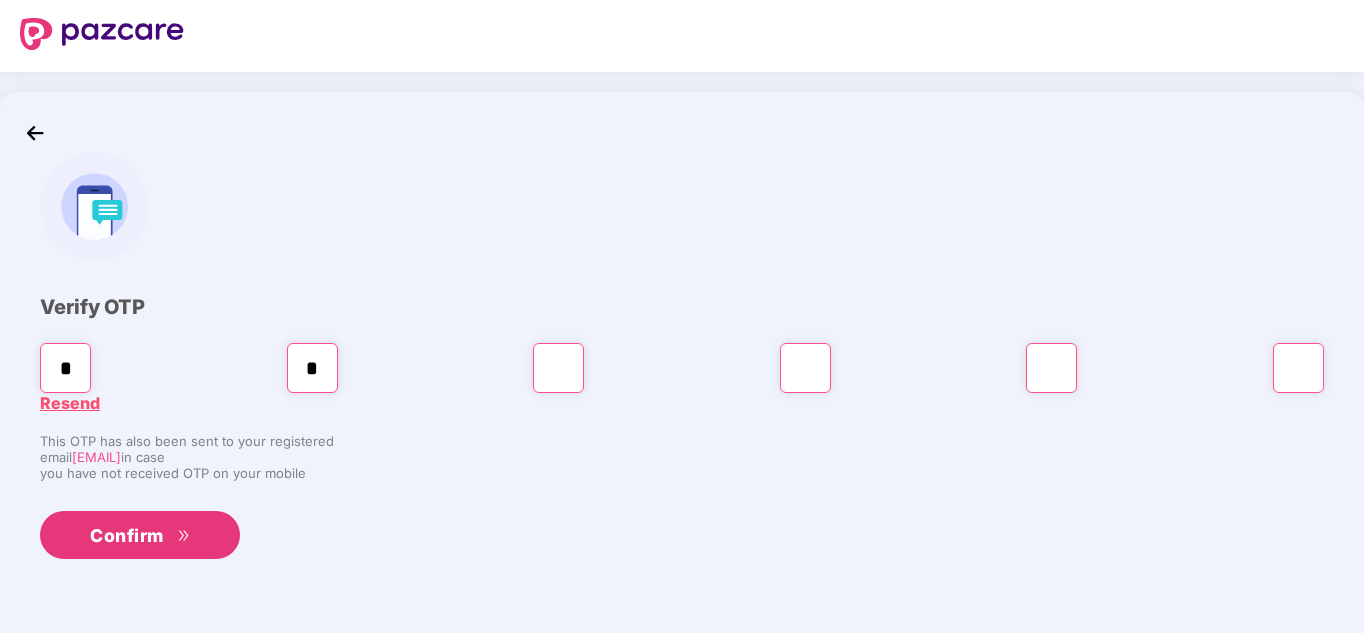 type on "*" 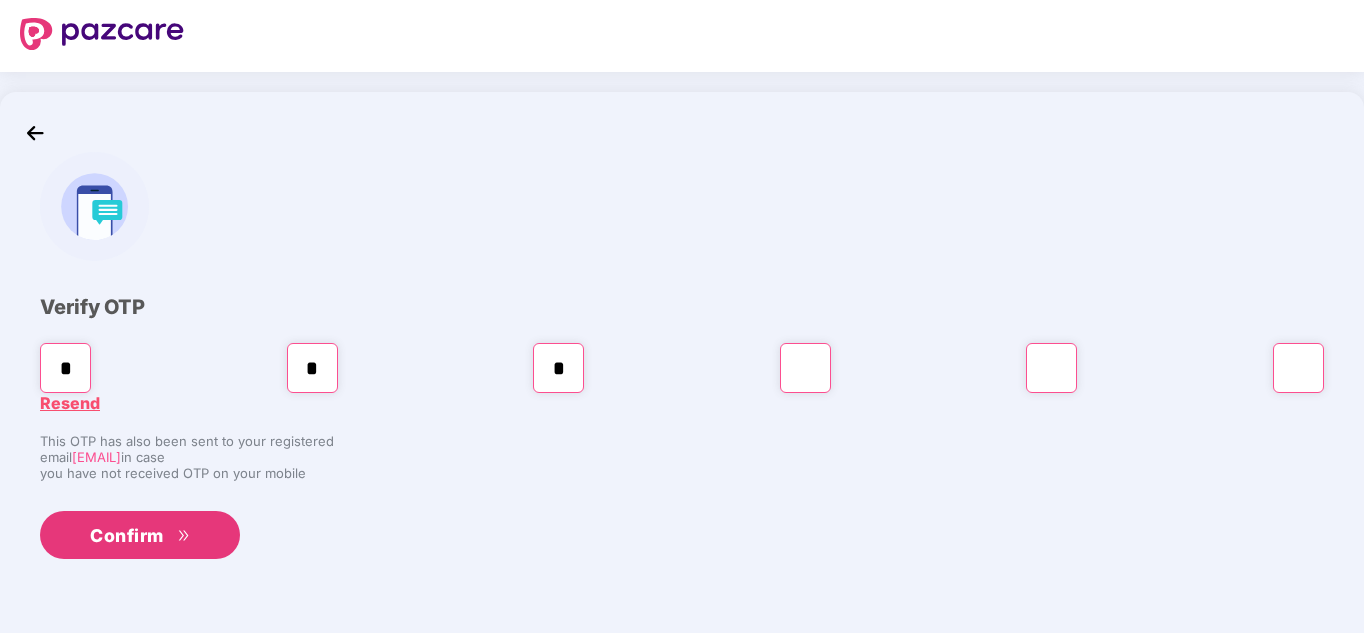 type on "*" 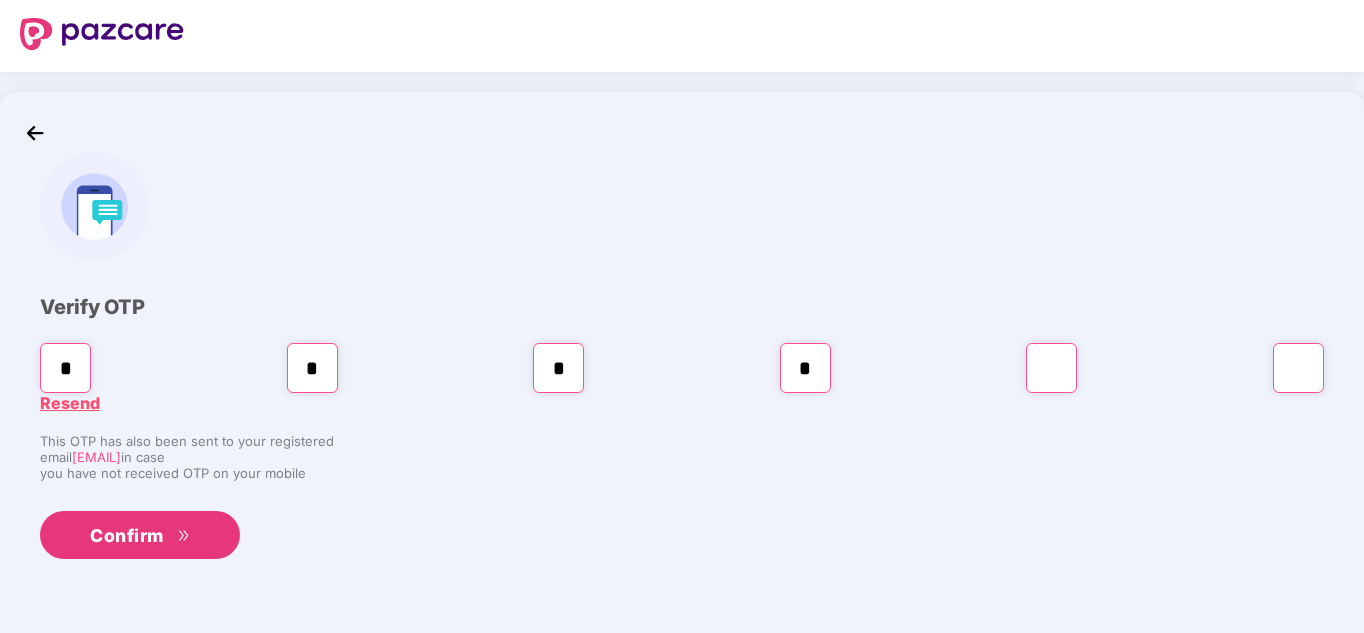 type on "*" 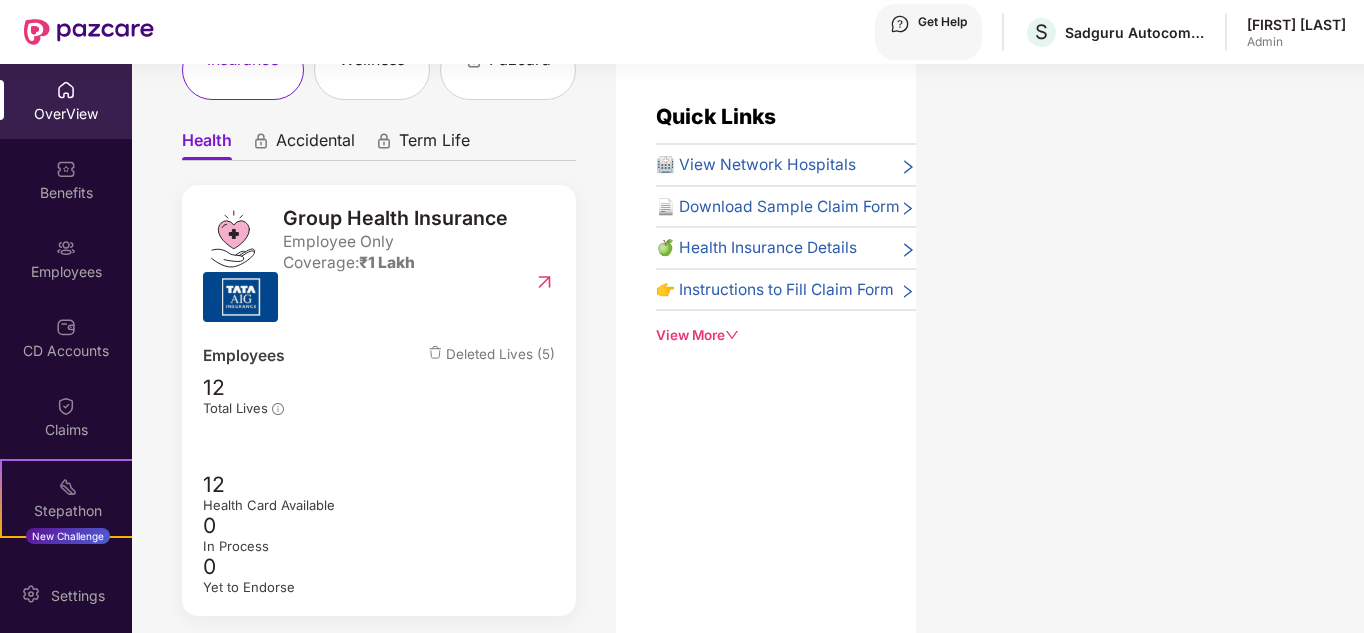 scroll, scrollTop: 170, scrollLeft: 0, axis: vertical 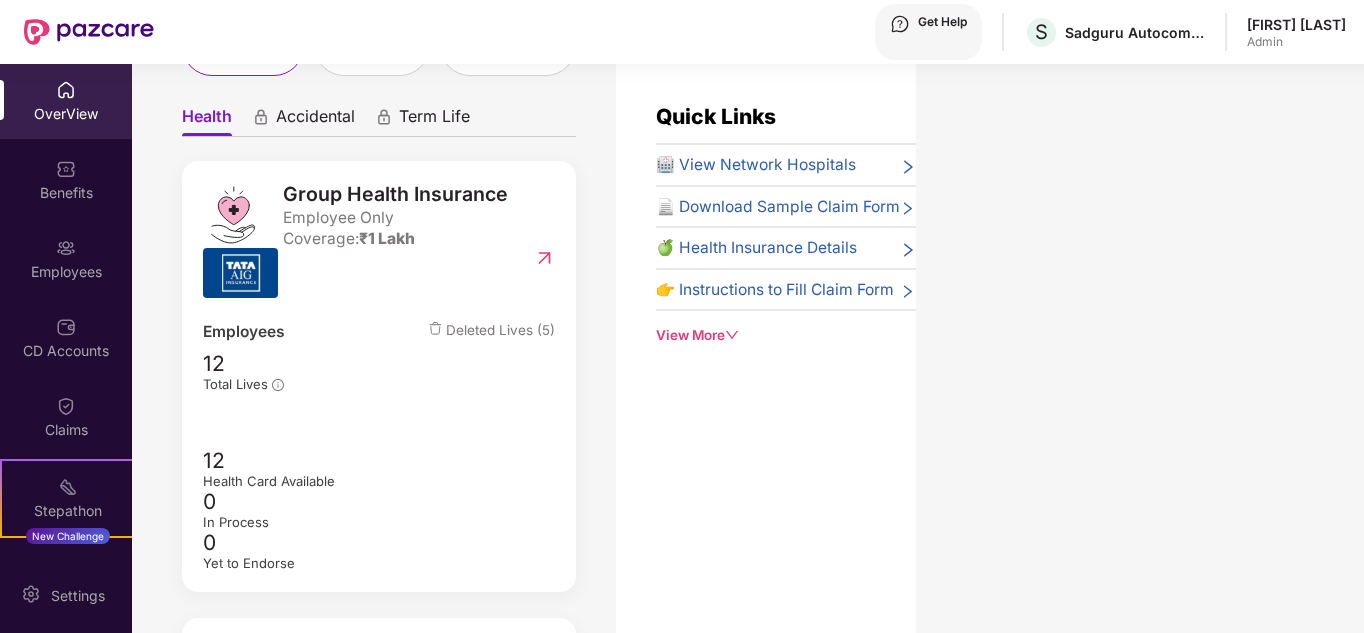 click on "OverView" at bounding box center [66, 114] 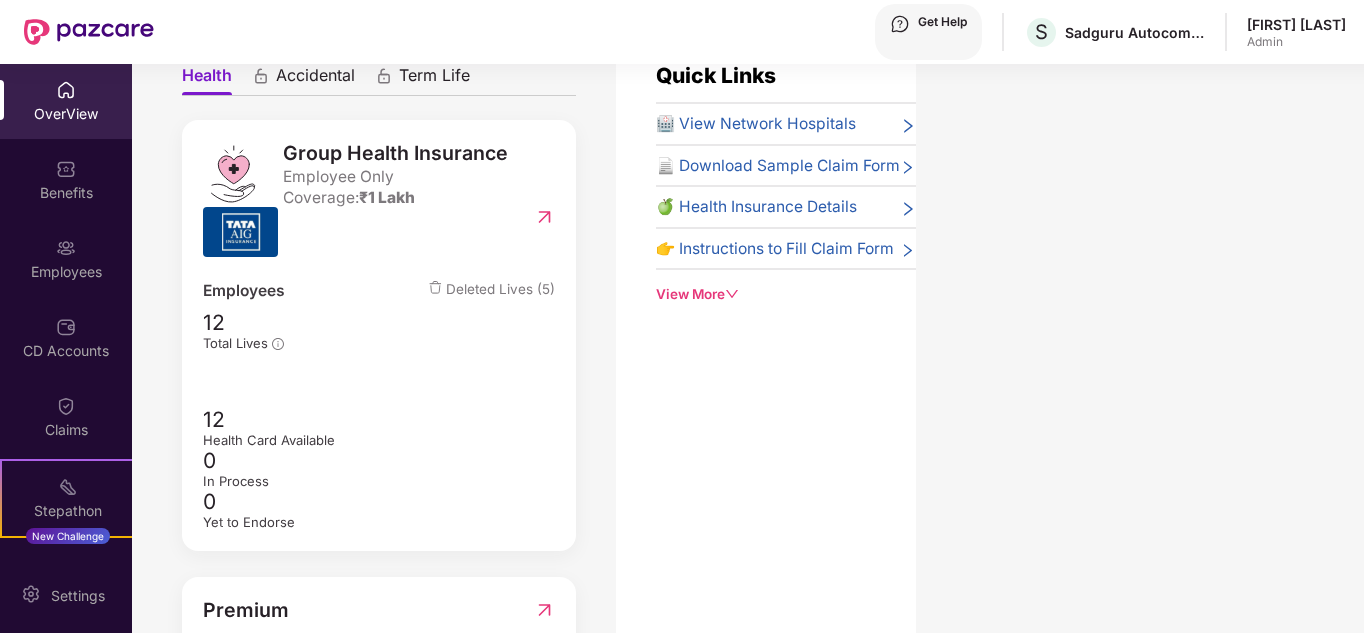 scroll, scrollTop: 64, scrollLeft: 0, axis: vertical 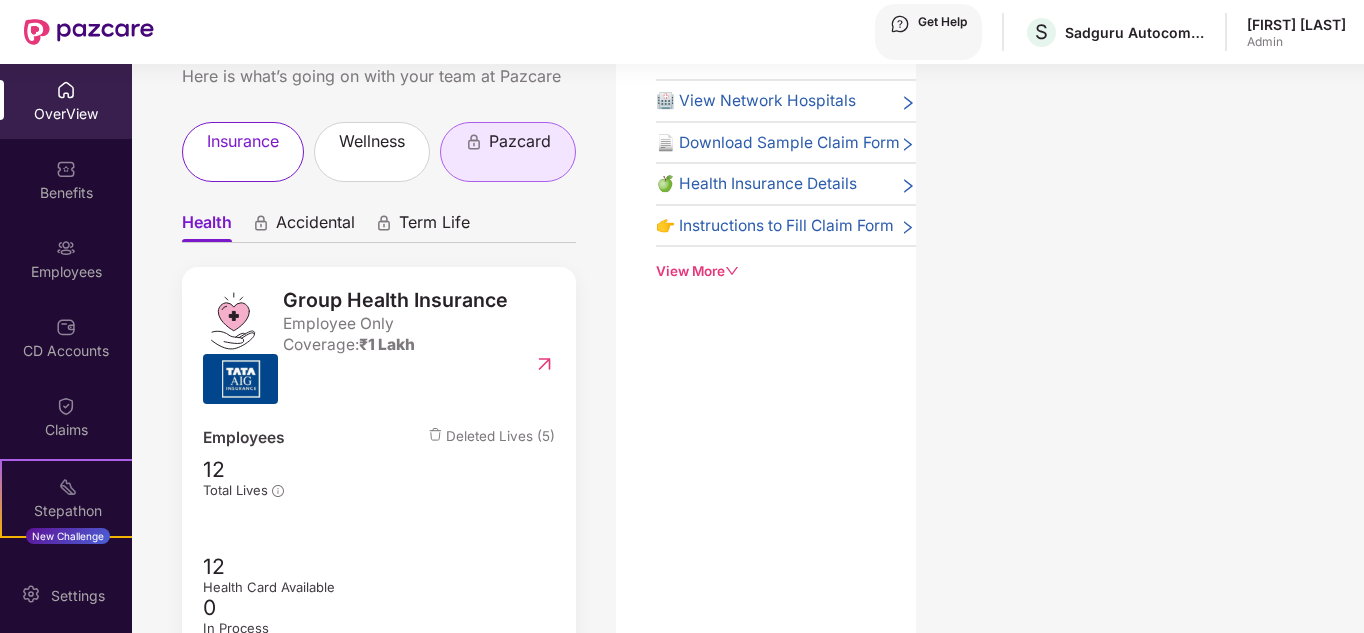 click on "pazcard" at bounding box center [520, 141] 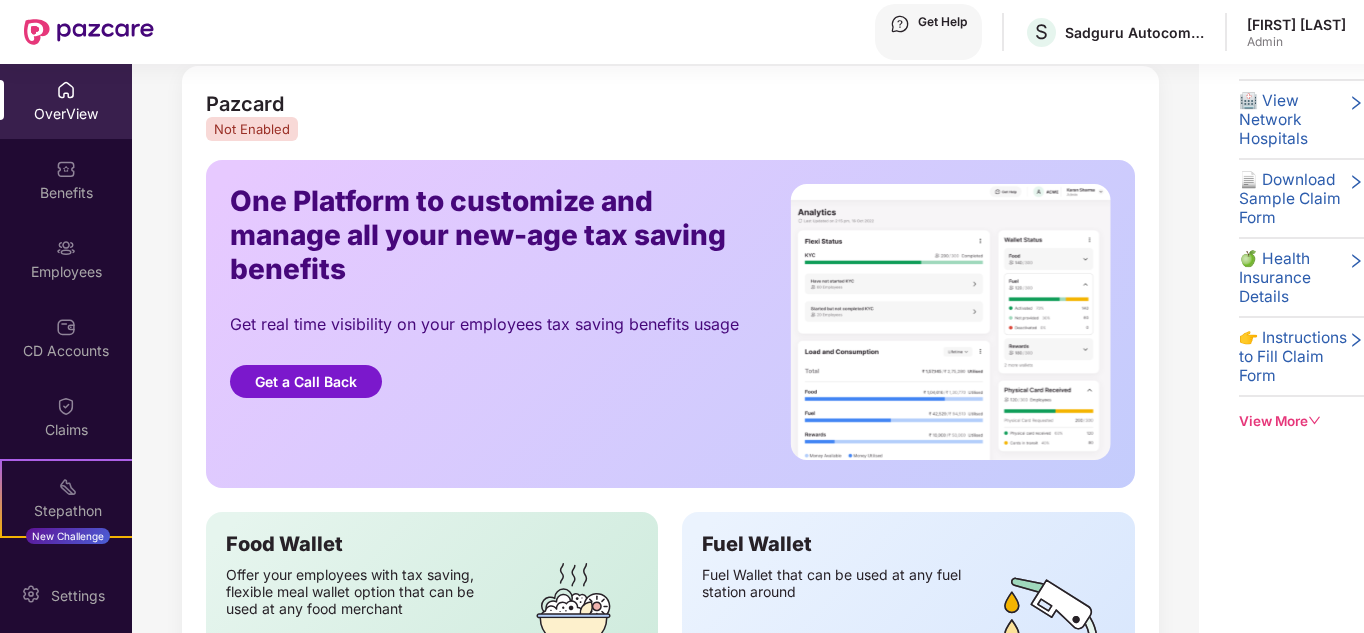 scroll, scrollTop: 0, scrollLeft: 0, axis: both 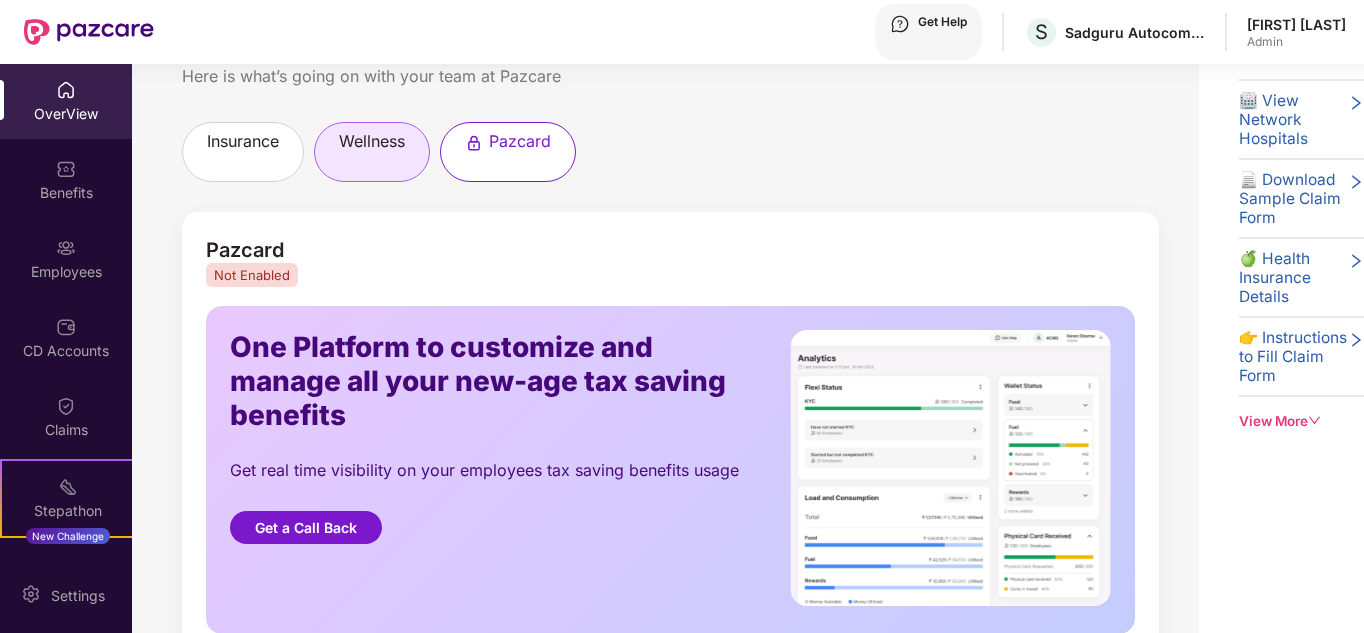 click on "wellness" at bounding box center [243, 141] 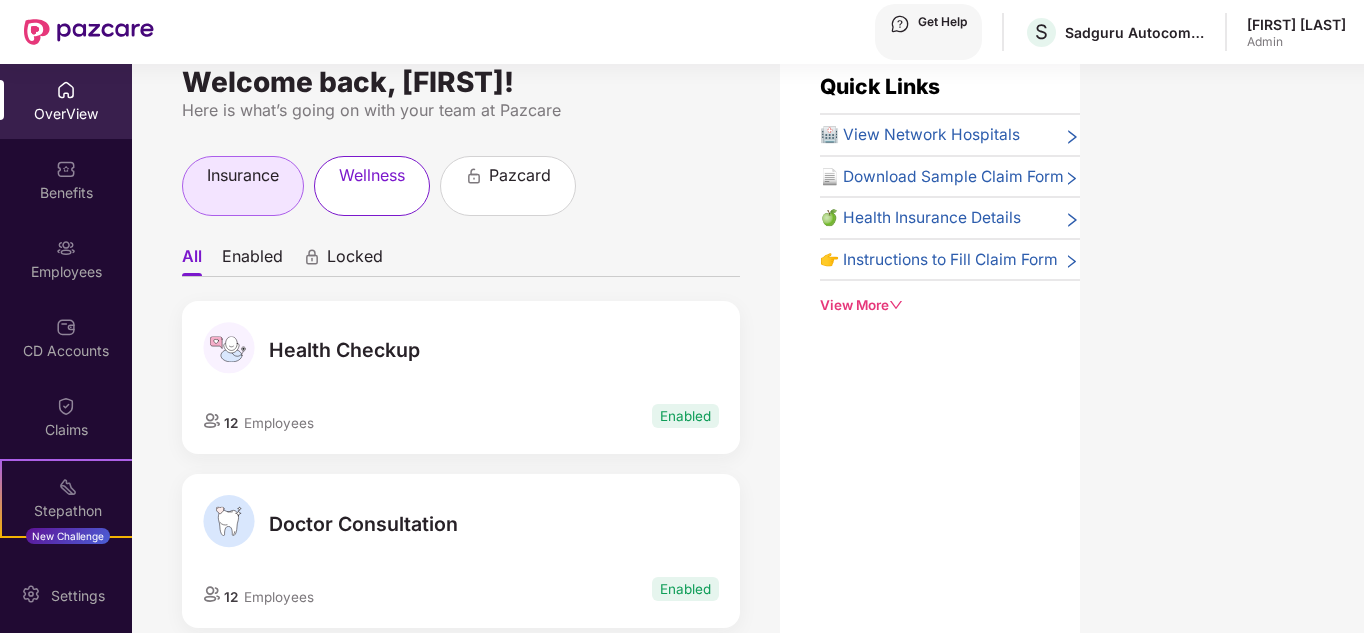 scroll, scrollTop: 0, scrollLeft: 0, axis: both 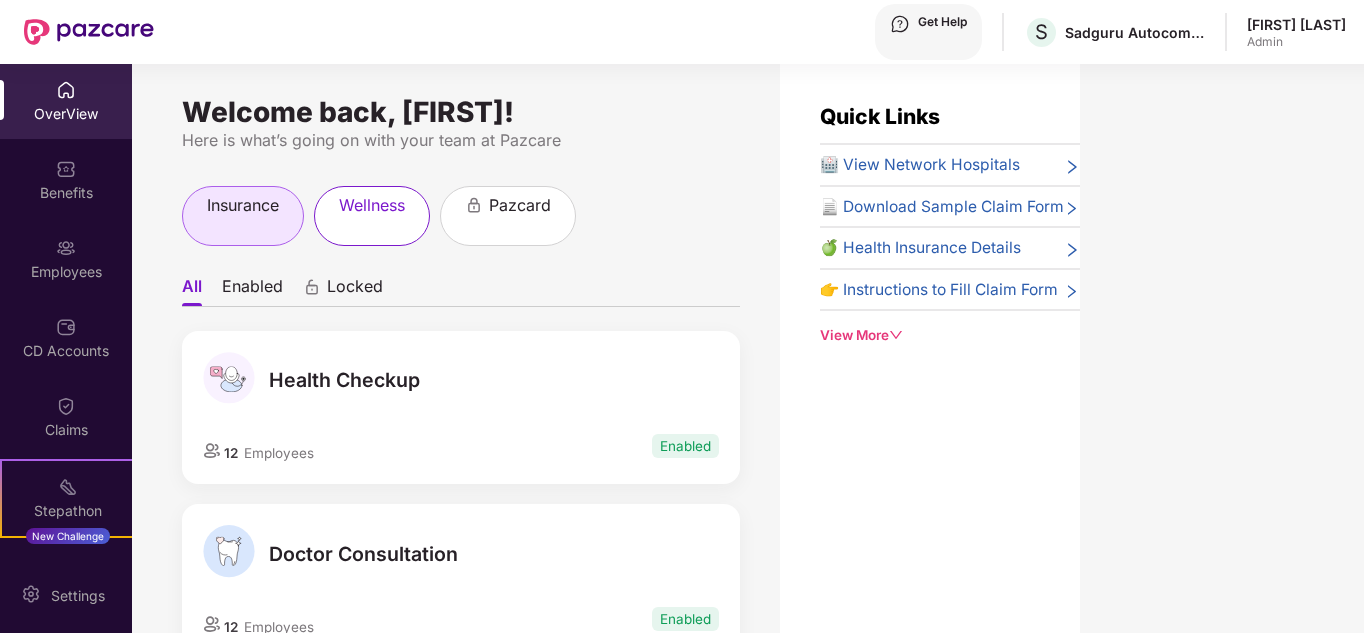 click on "insurance" at bounding box center (243, 205) 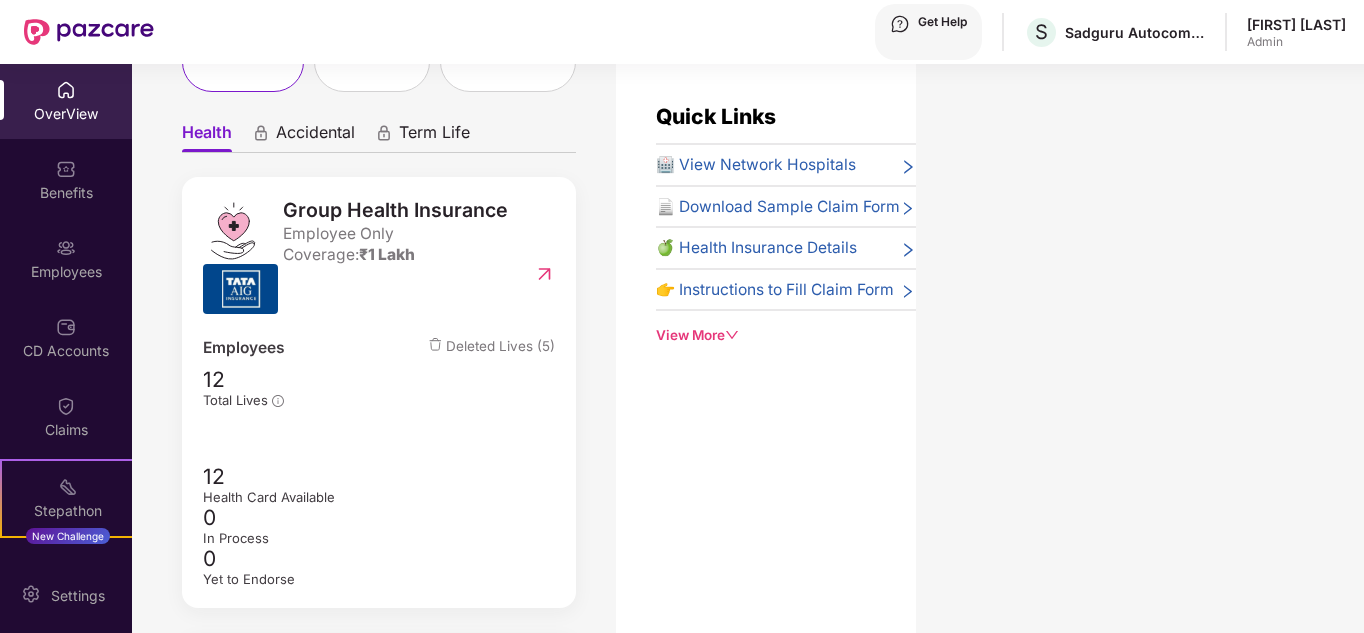 scroll, scrollTop: 170, scrollLeft: 0, axis: vertical 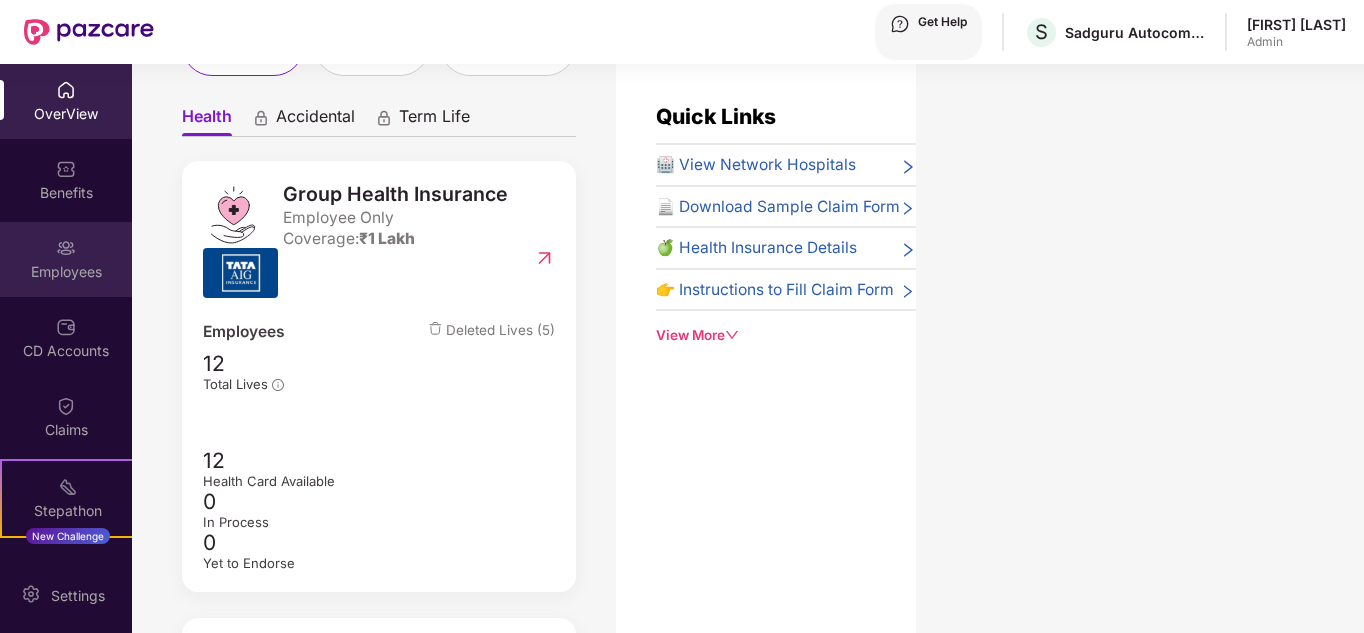 click at bounding box center [66, 90] 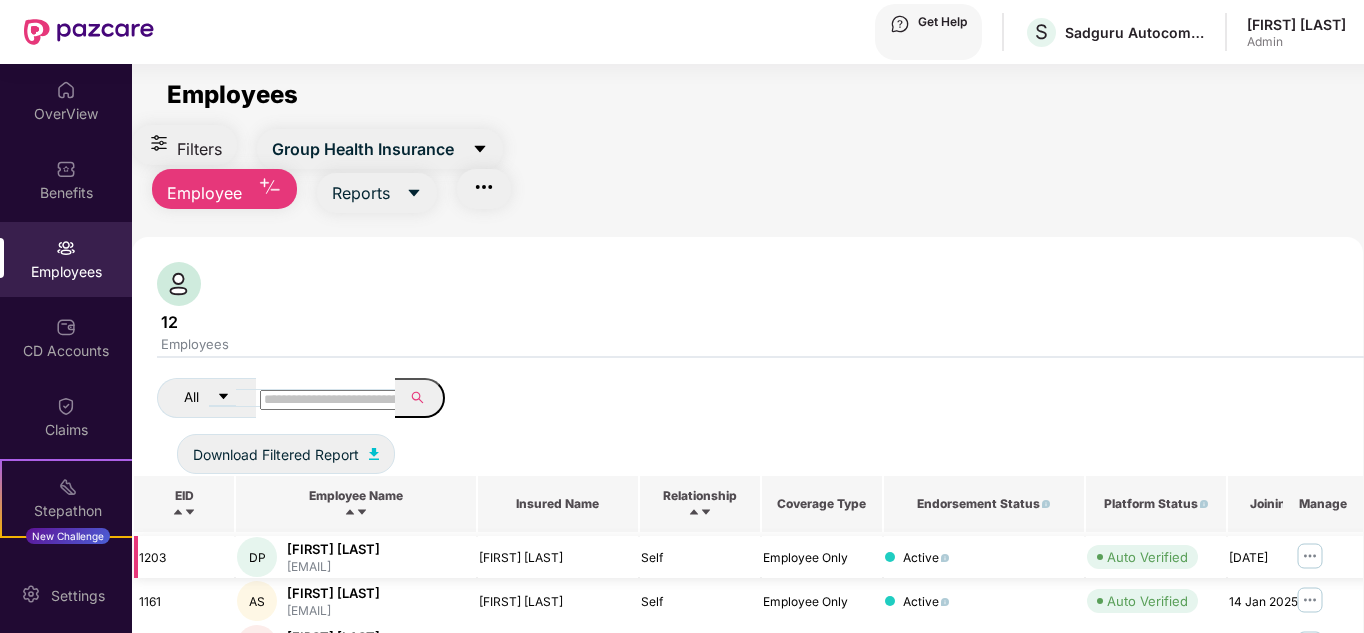 click on "Auto Verified" at bounding box center (1147, 557) 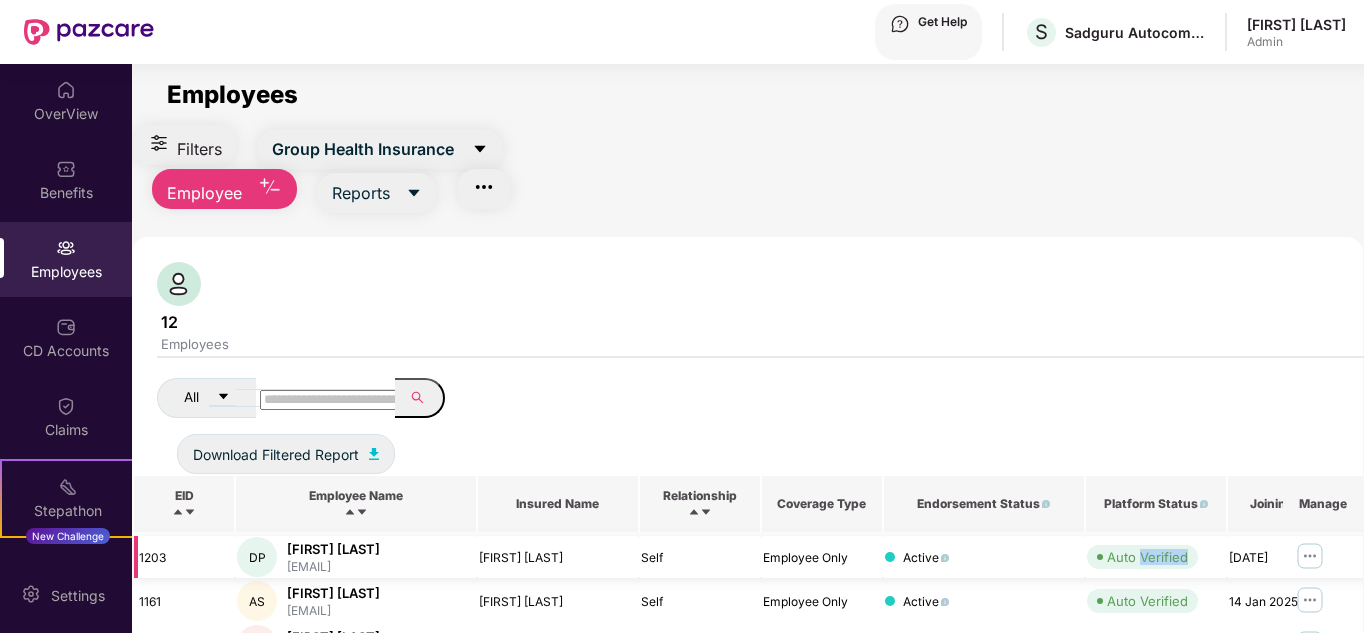 click on "Auto Verified" at bounding box center (1147, 557) 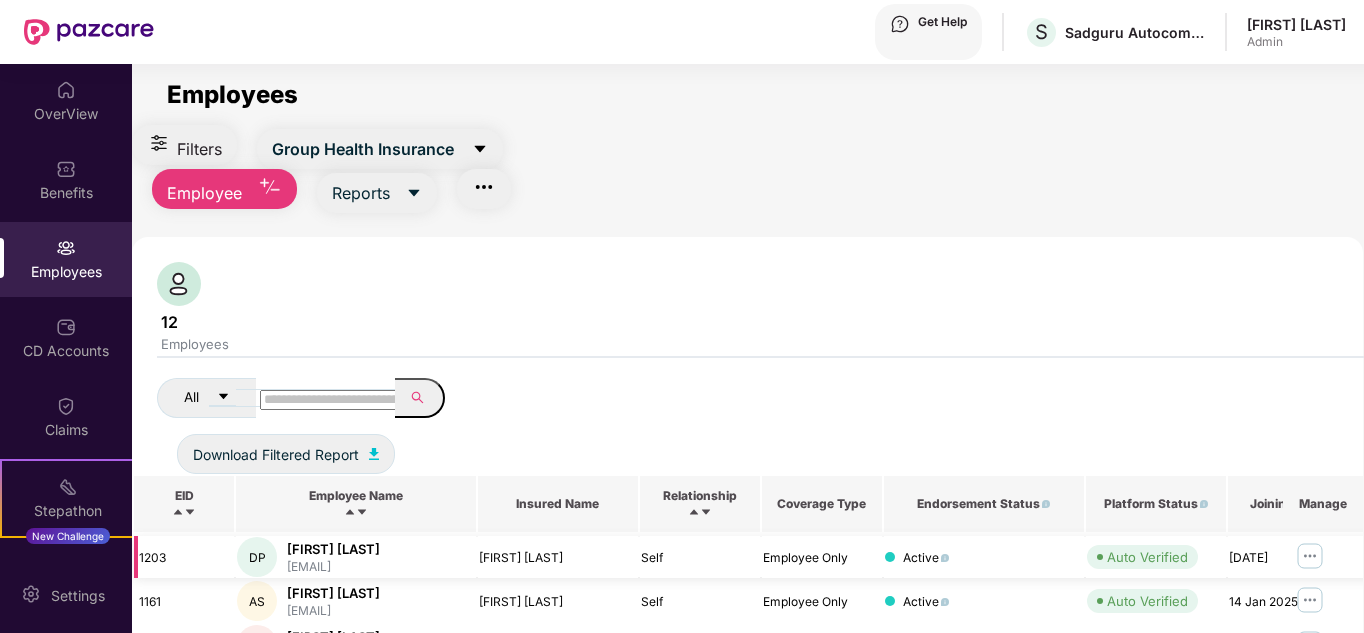 click on "Auto Verified" at bounding box center (1156, 557) 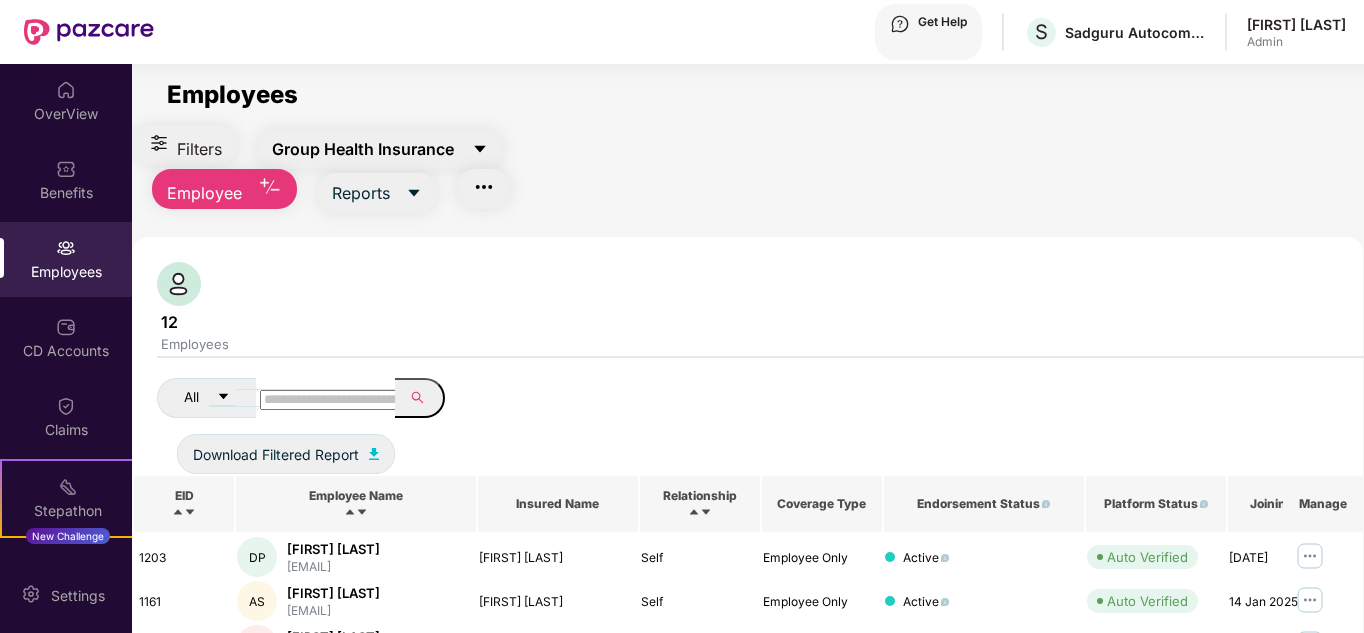 click at bounding box center (479, 149) 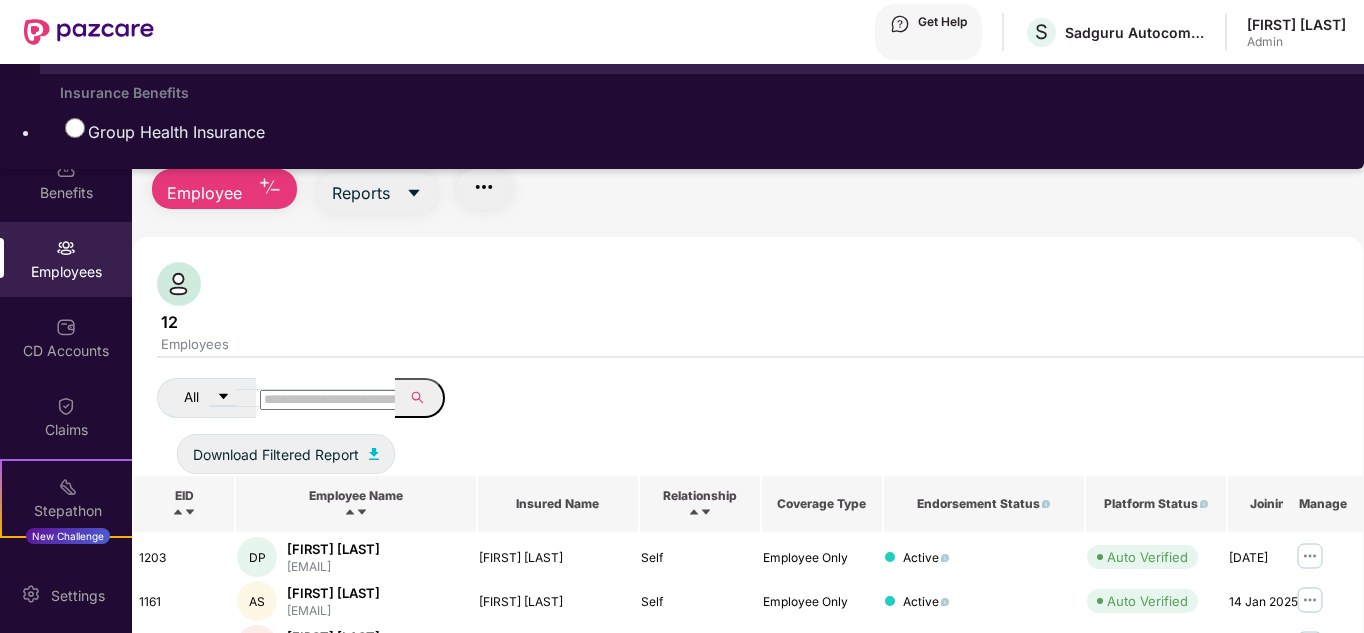click on "All Benefits" at bounding box center (130, 47) 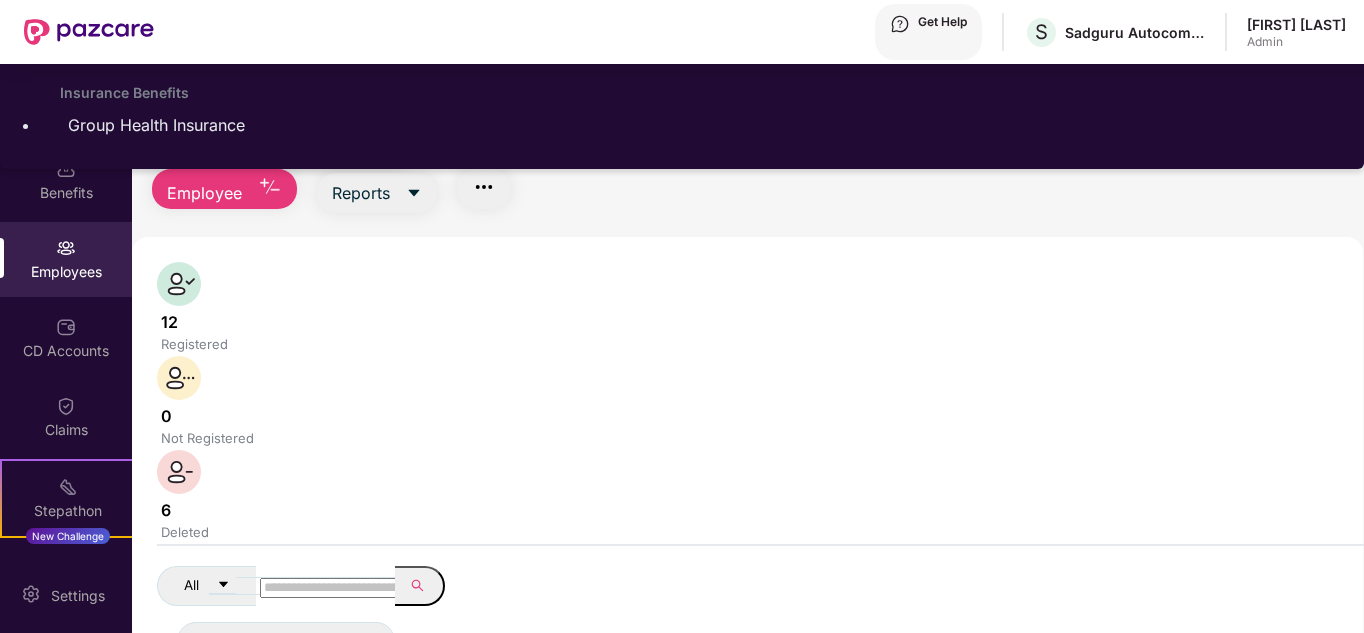 click at bounding box center [807, 745] 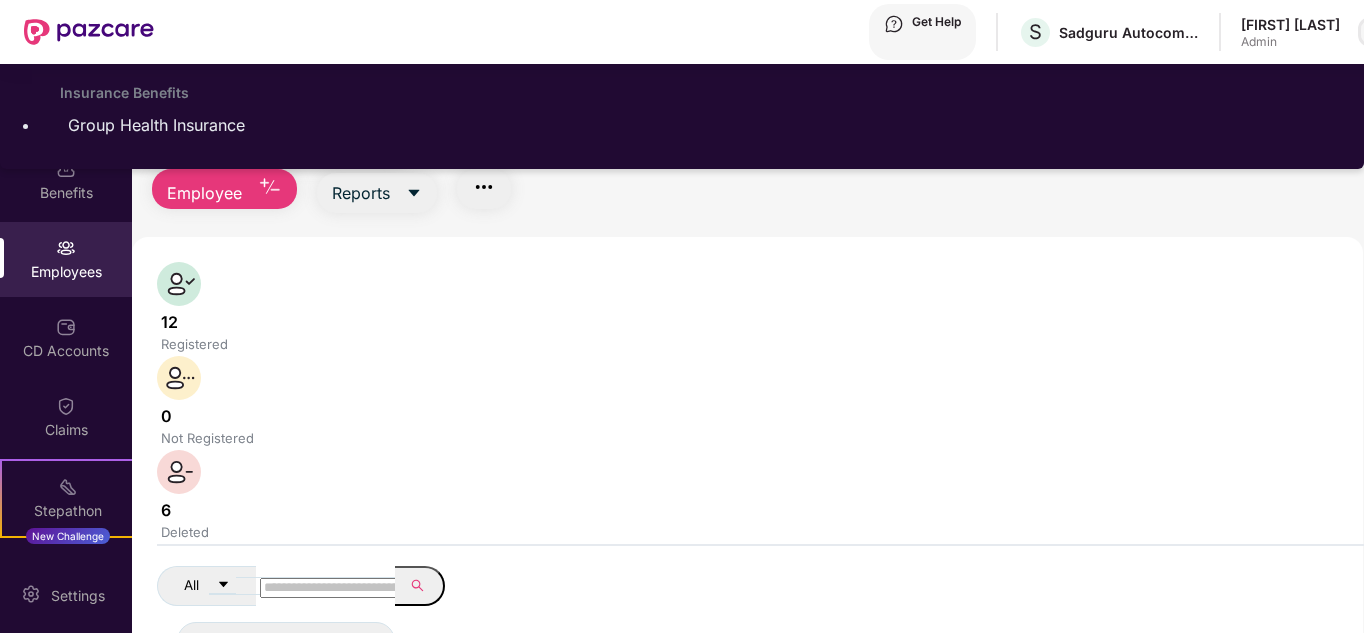 click at bounding box center [1373, 32] 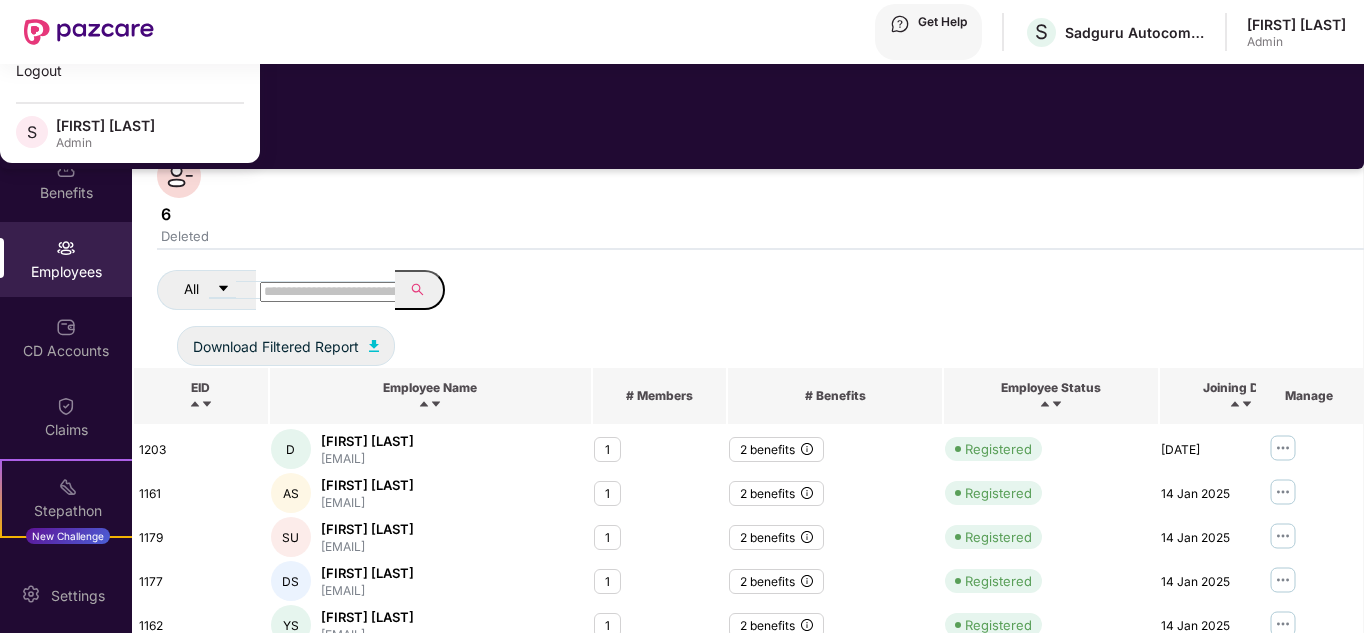scroll, scrollTop: 596, scrollLeft: 0, axis: vertical 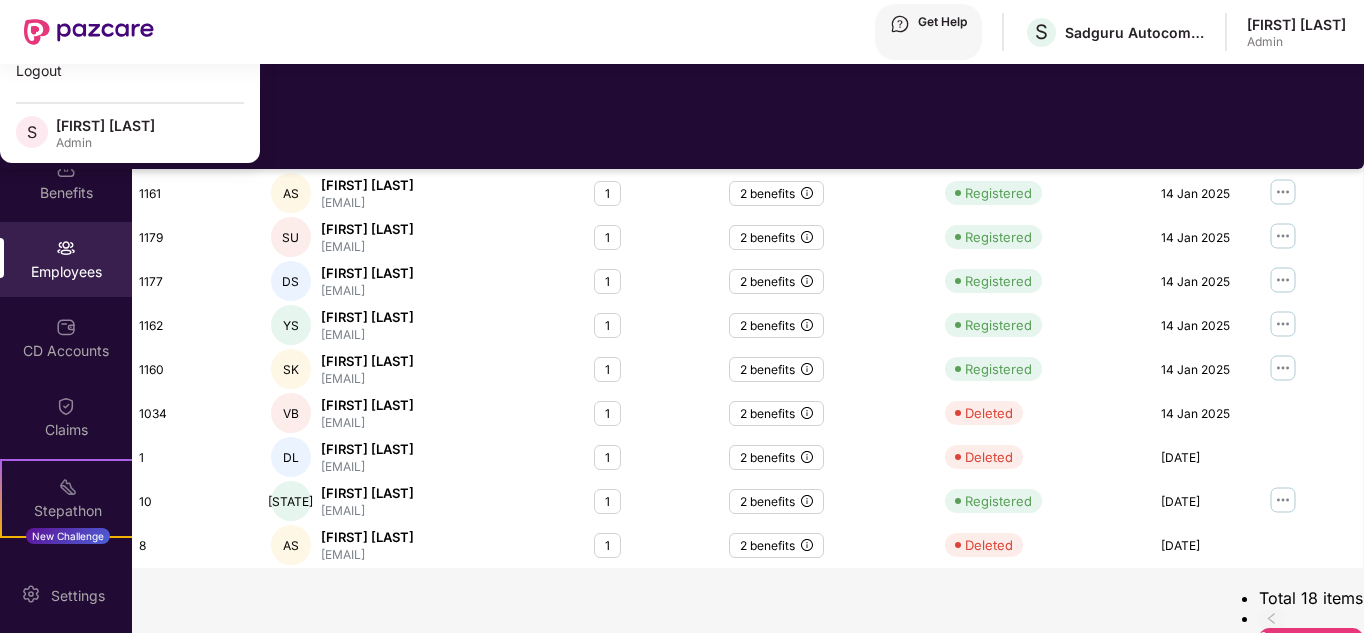 click at bounding box center (1271, 678) 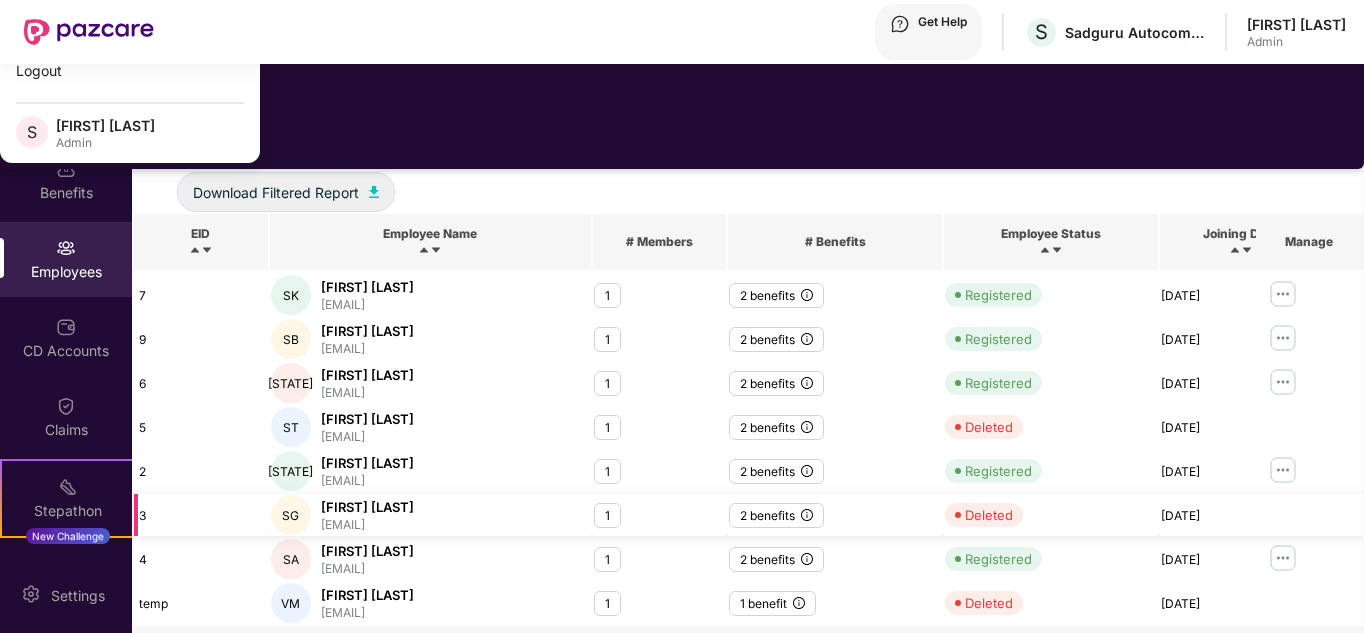 scroll, scrollTop: 0, scrollLeft: 0, axis: both 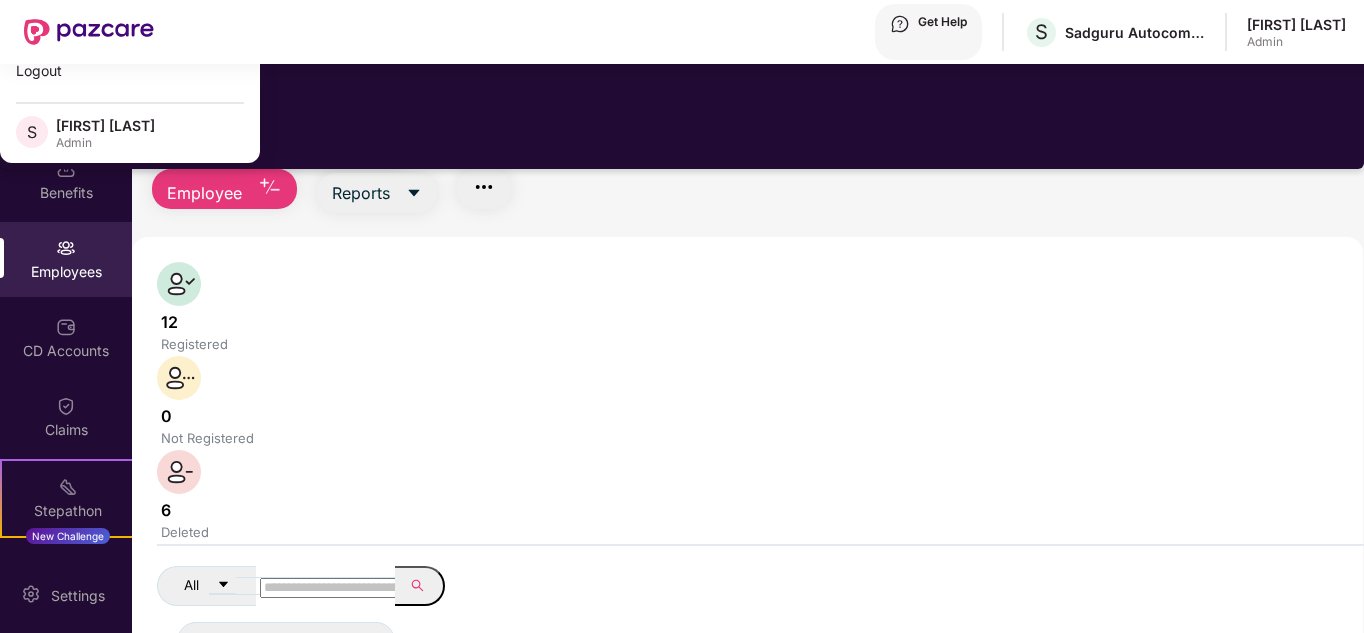 click at bounding box center (386, 149) 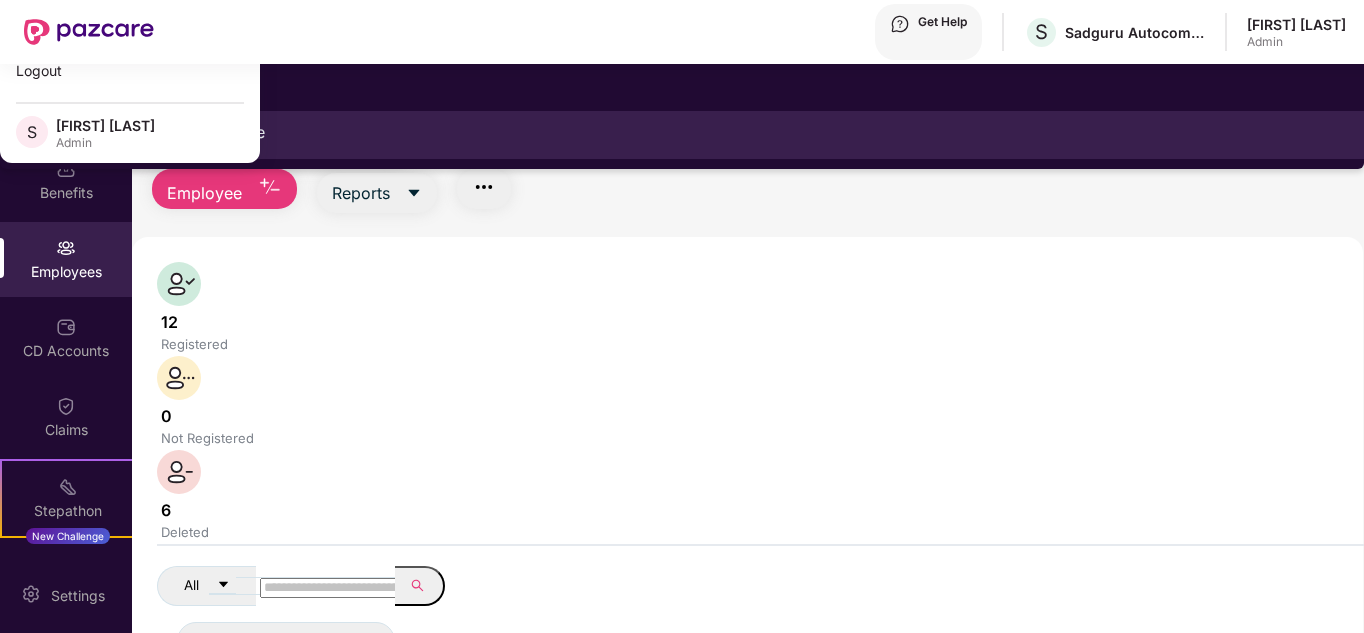 click on "Group Health Insurance" at bounding box center (130, 47) 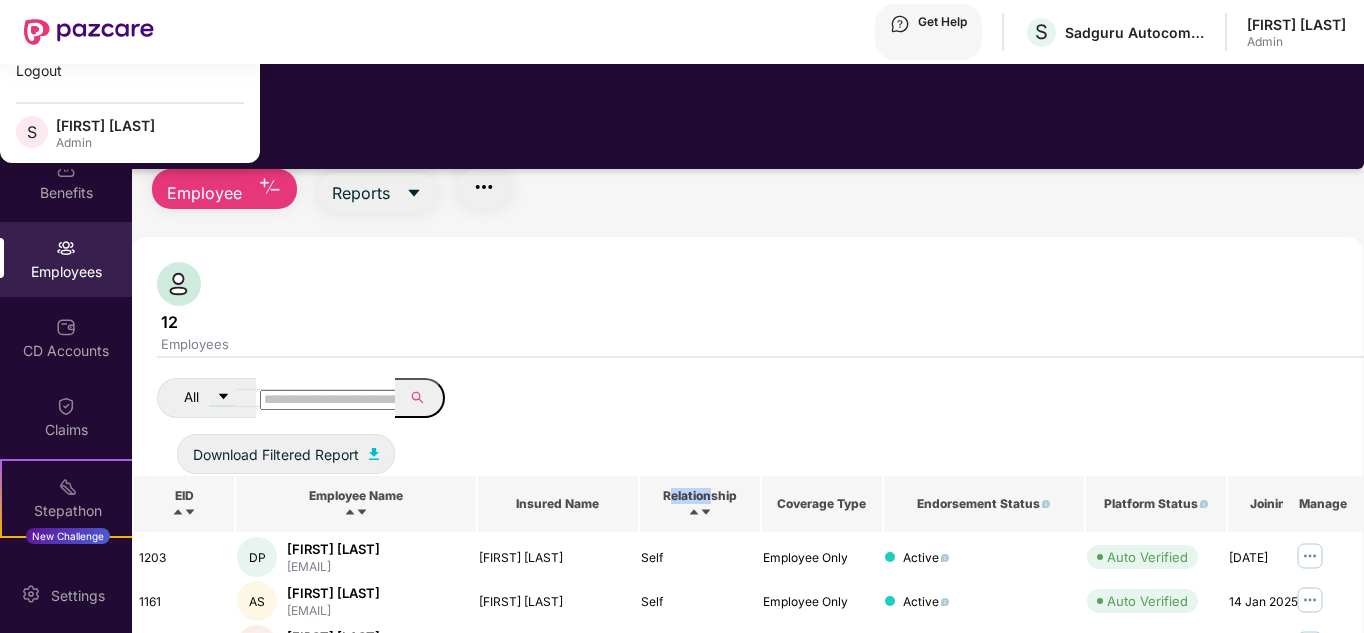 drag, startPoint x: 690, startPoint y: 394, endPoint x: 748, endPoint y: 407, distance: 59.439045 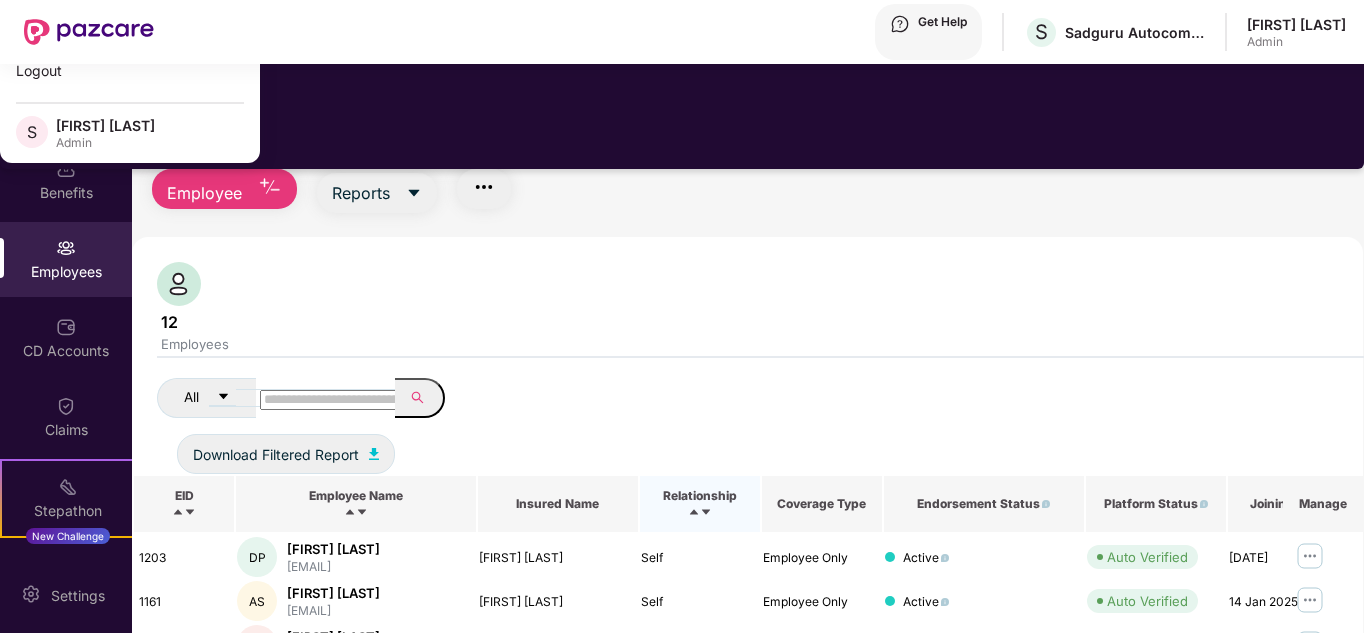 click at bounding box center [747, 474] 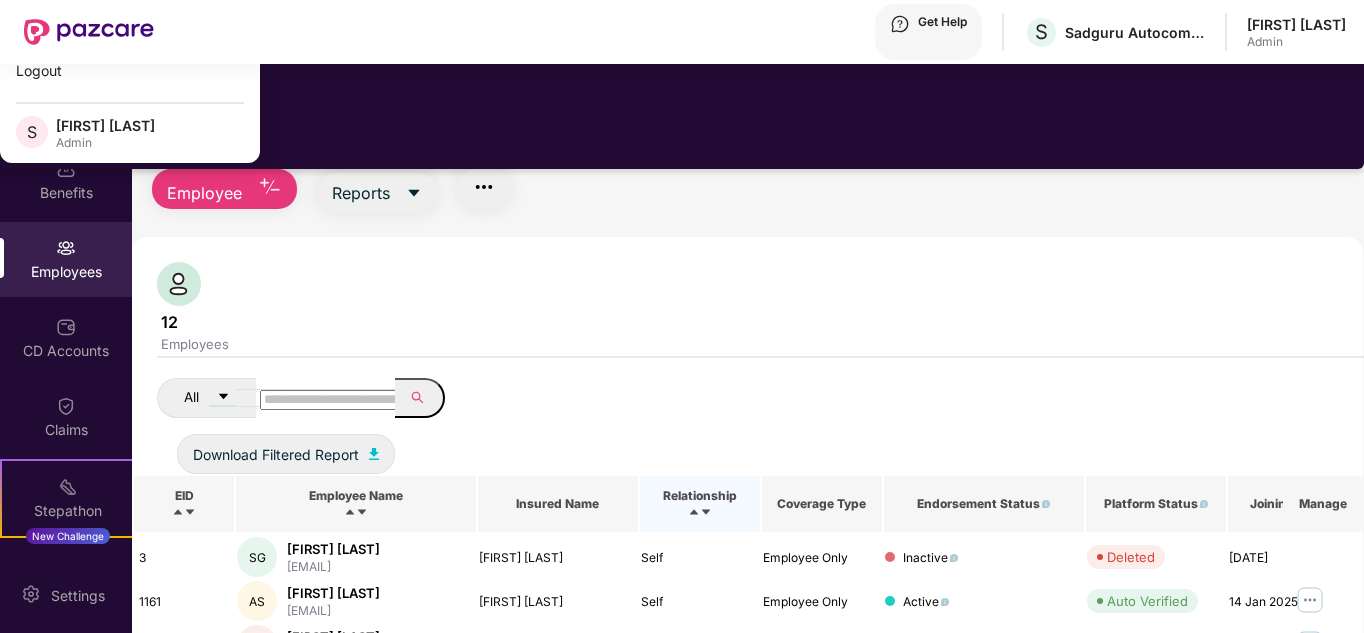 click on "Click to sort descending" at bounding box center (682, 10) 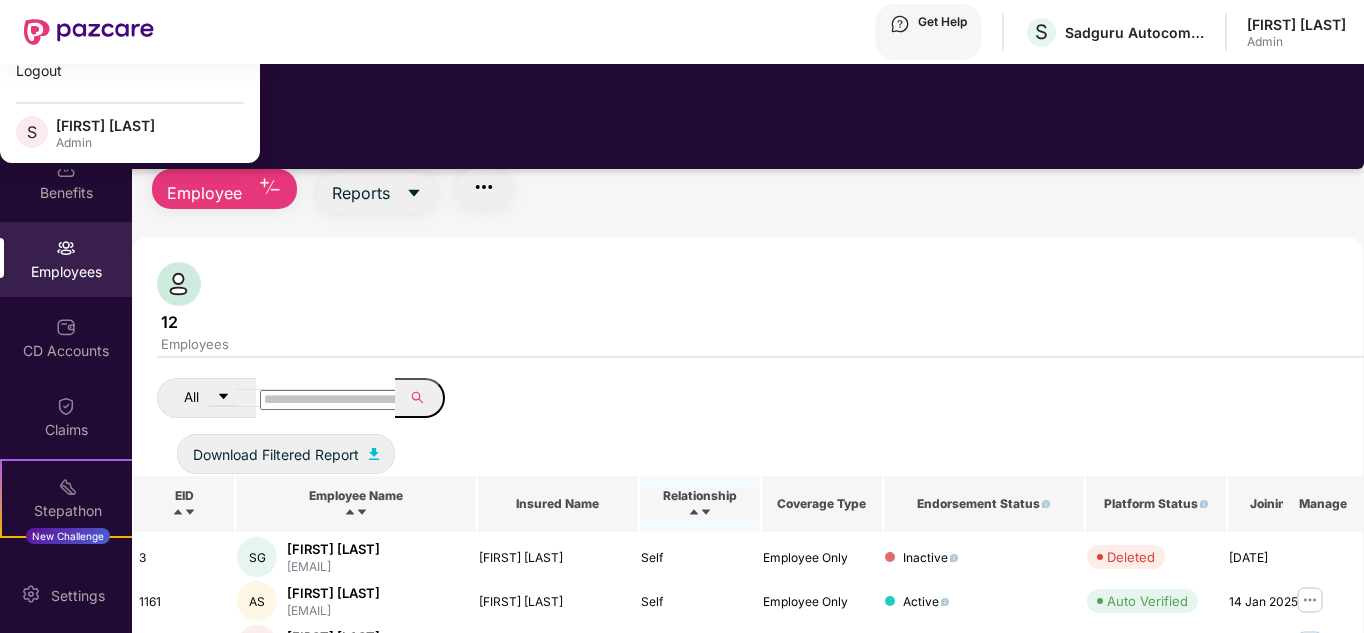click on "Relationship" at bounding box center (700, 495) 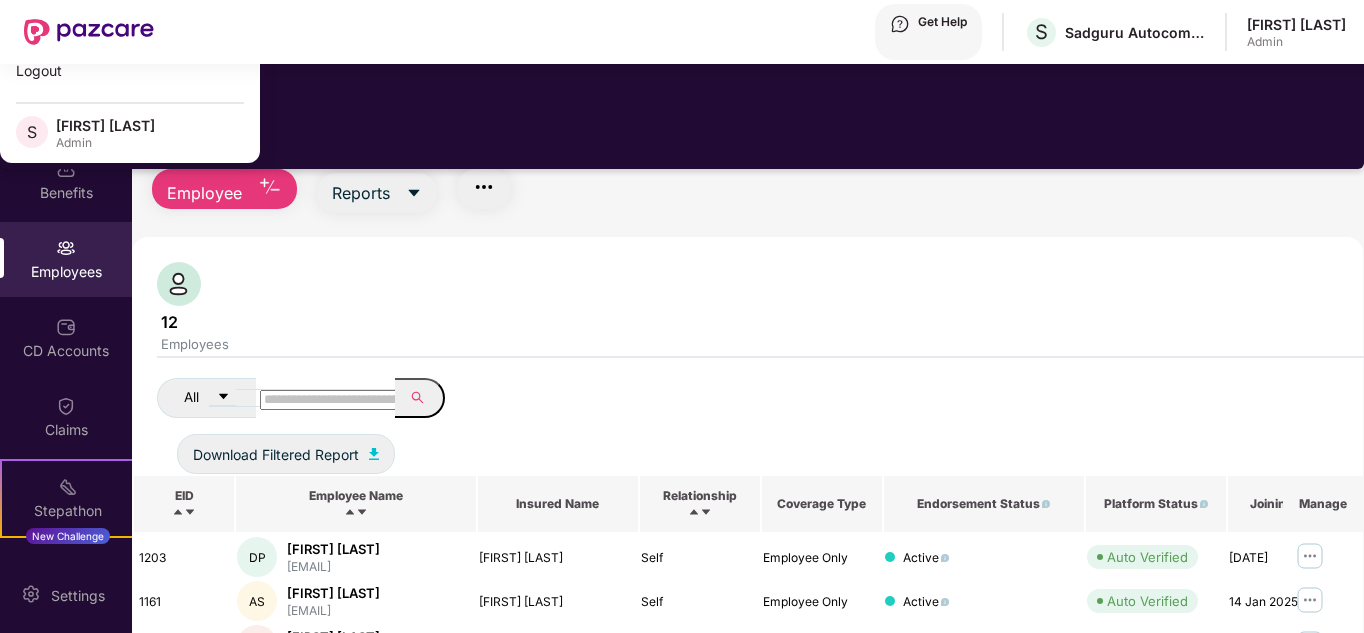 click on "Relationship" at bounding box center (700, 504) 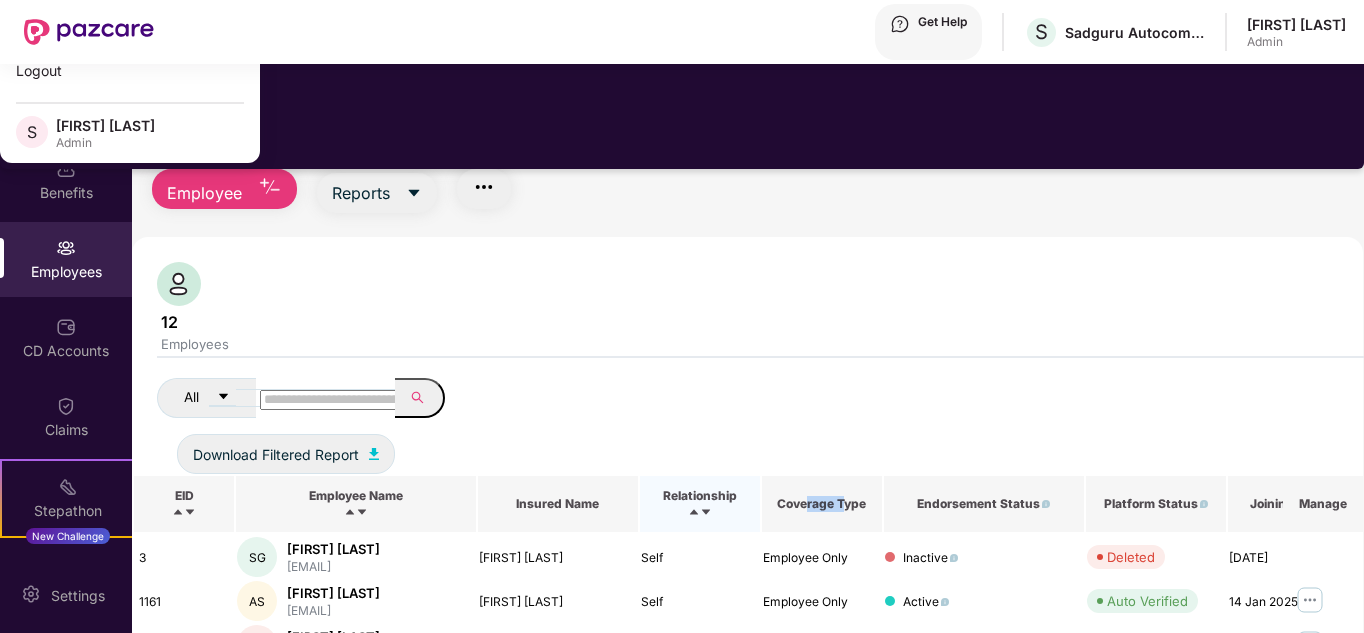 click on "Coverage Type" at bounding box center (822, 504) 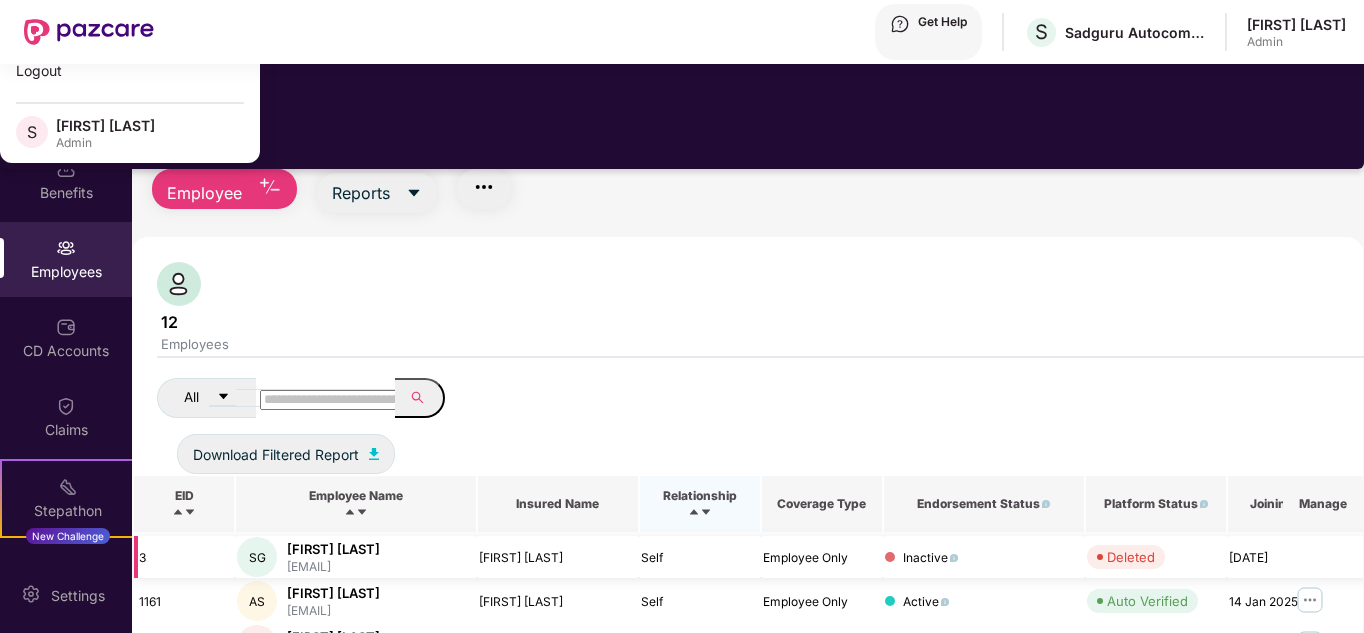 click on "Employee Only" at bounding box center [822, 557] 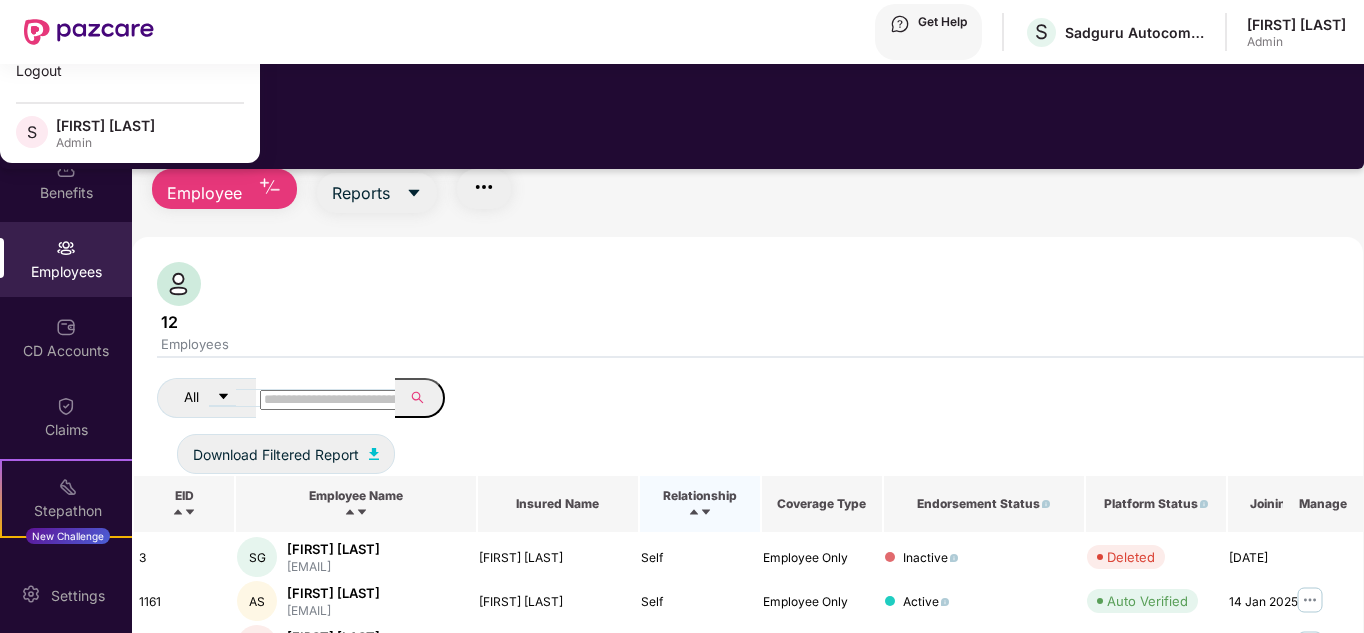 click at bounding box center (223, 397) 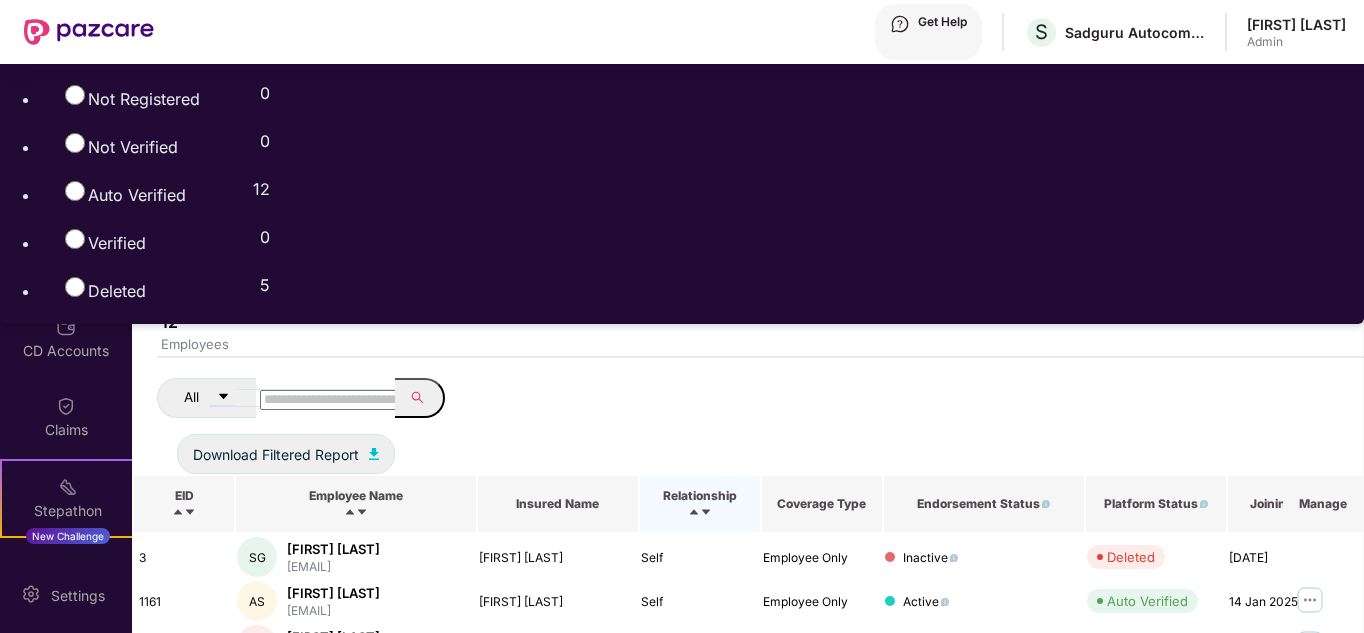 click on "All Download Filtered Report" at bounding box center [772, 426] 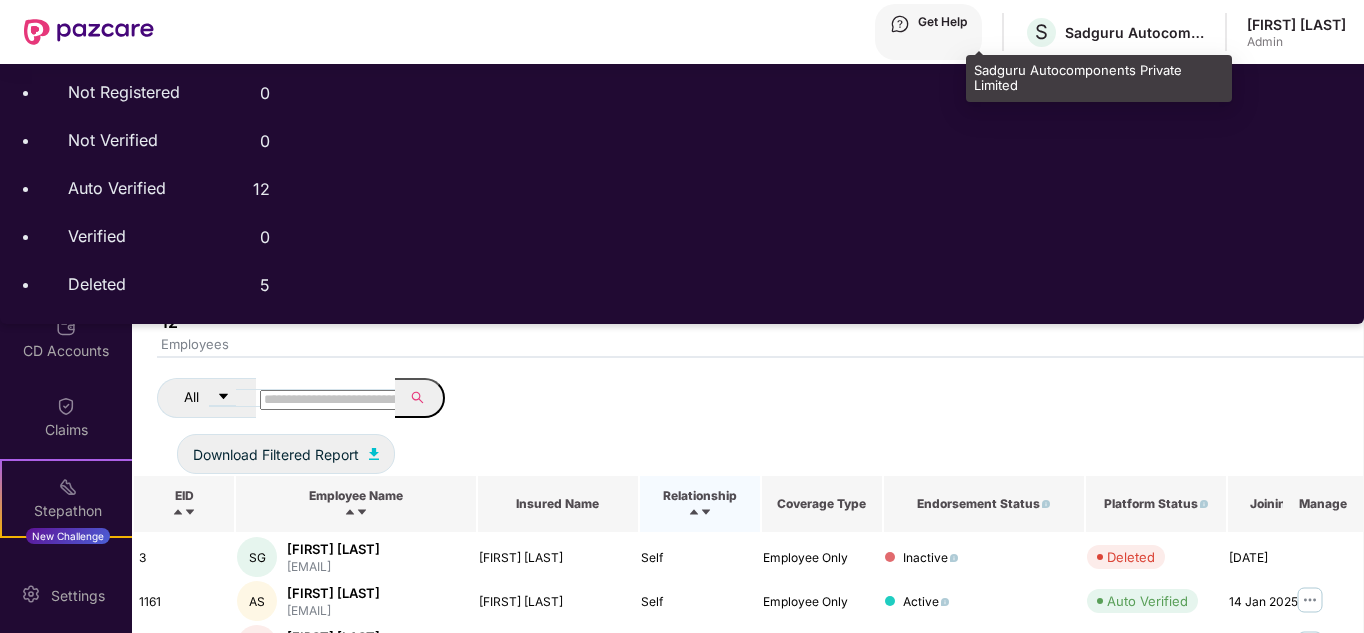 click on "Sadguru Autocomponents Private Limited" at bounding box center (1135, 32) 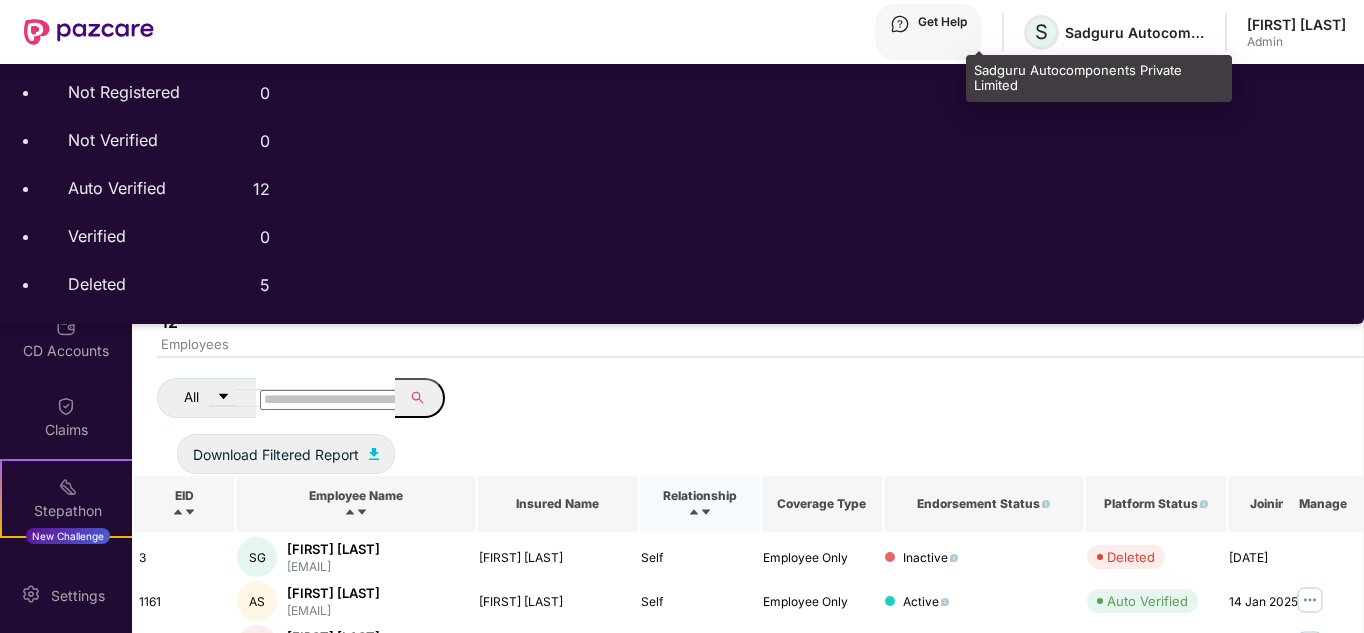 click on "S" at bounding box center (1041, 32) 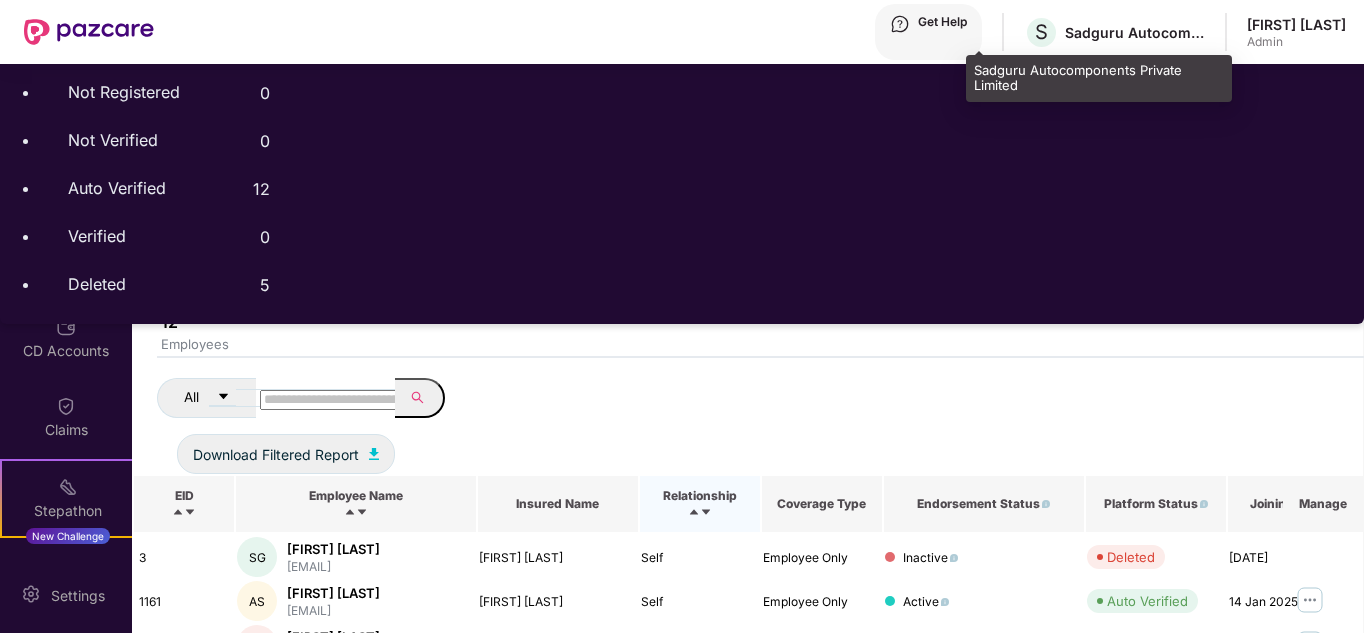 click on "S Sadguru Autocomponents Private Limited" at bounding box center [1114, 32] 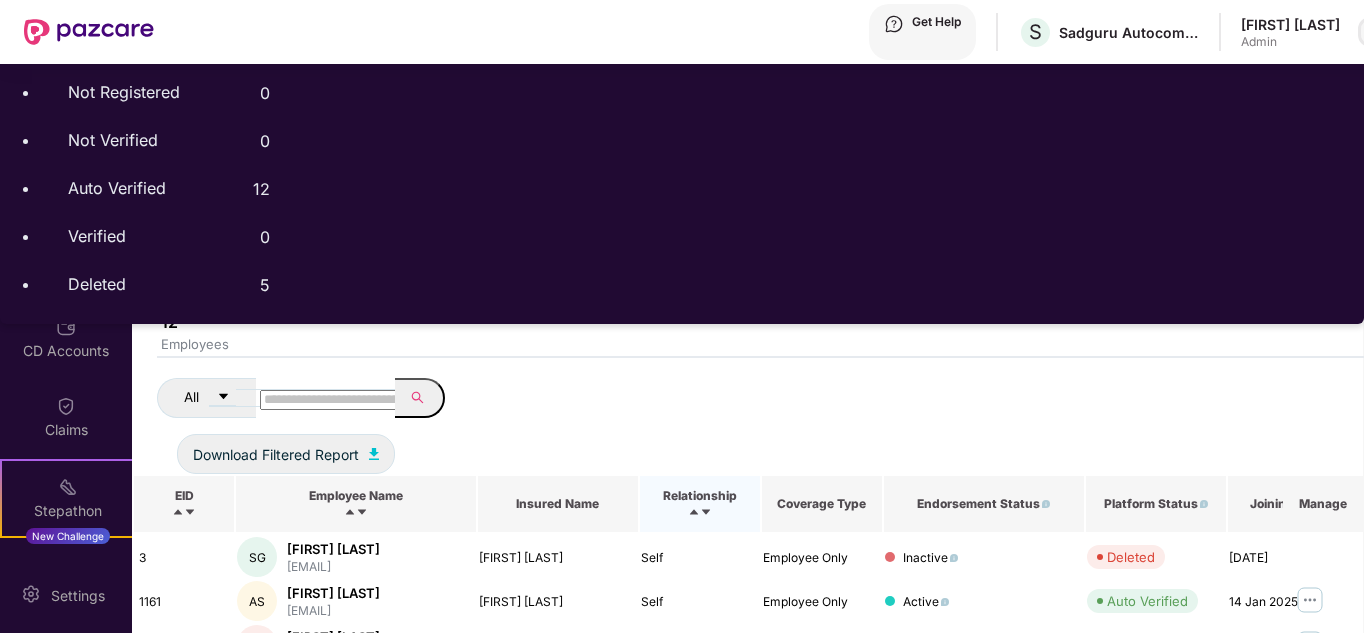 click at bounding box center [1373, 32] 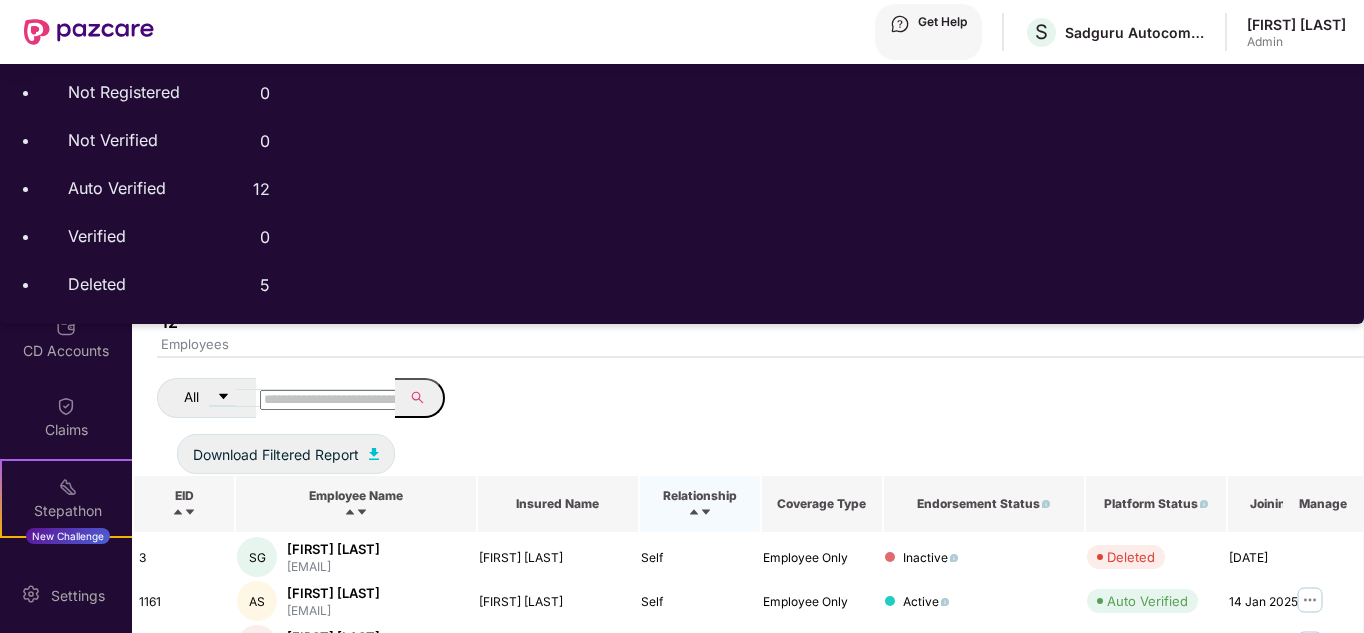 click on "12 Employees All Download Filtered Report" at bounding box center (772, 368) 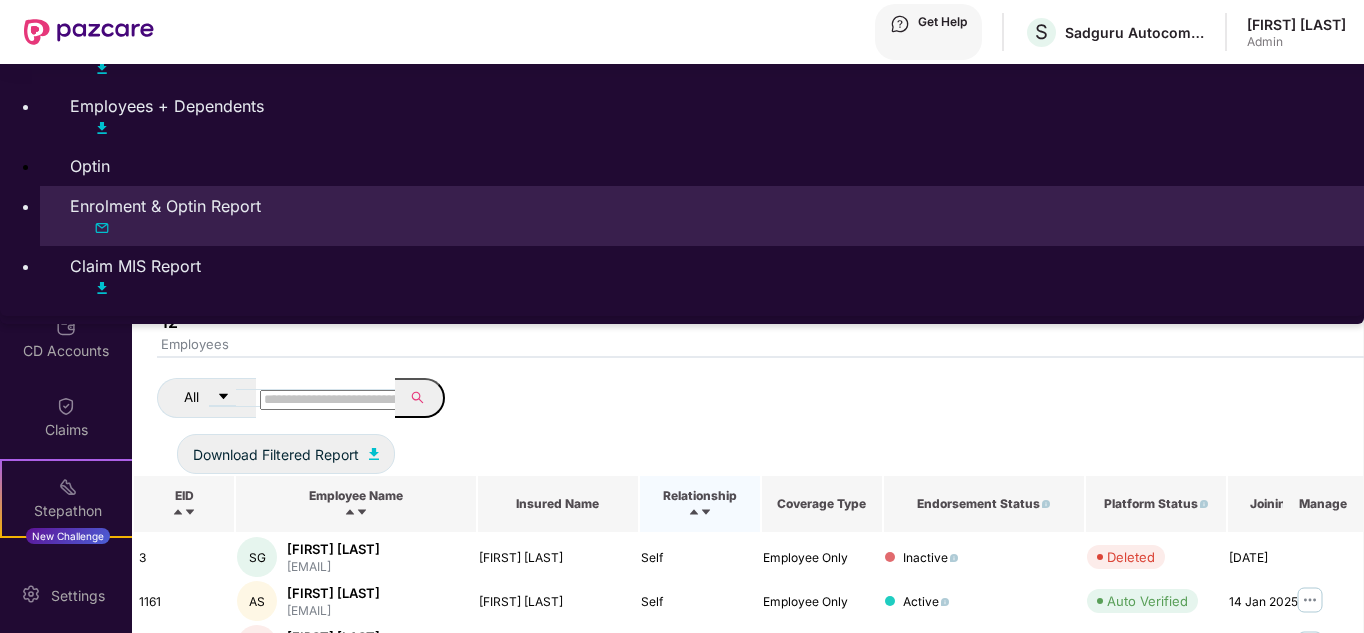 click at bounding box center [102, 228] 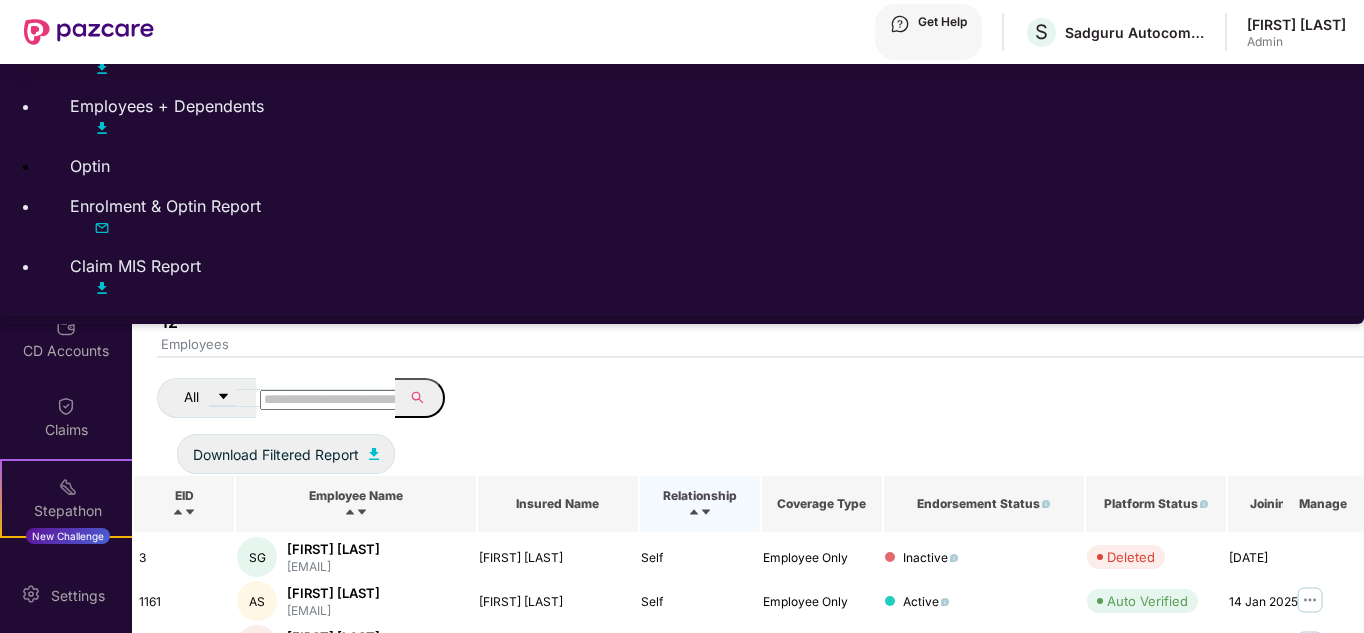 click on "Ok" at bounding box center (375, 1252) 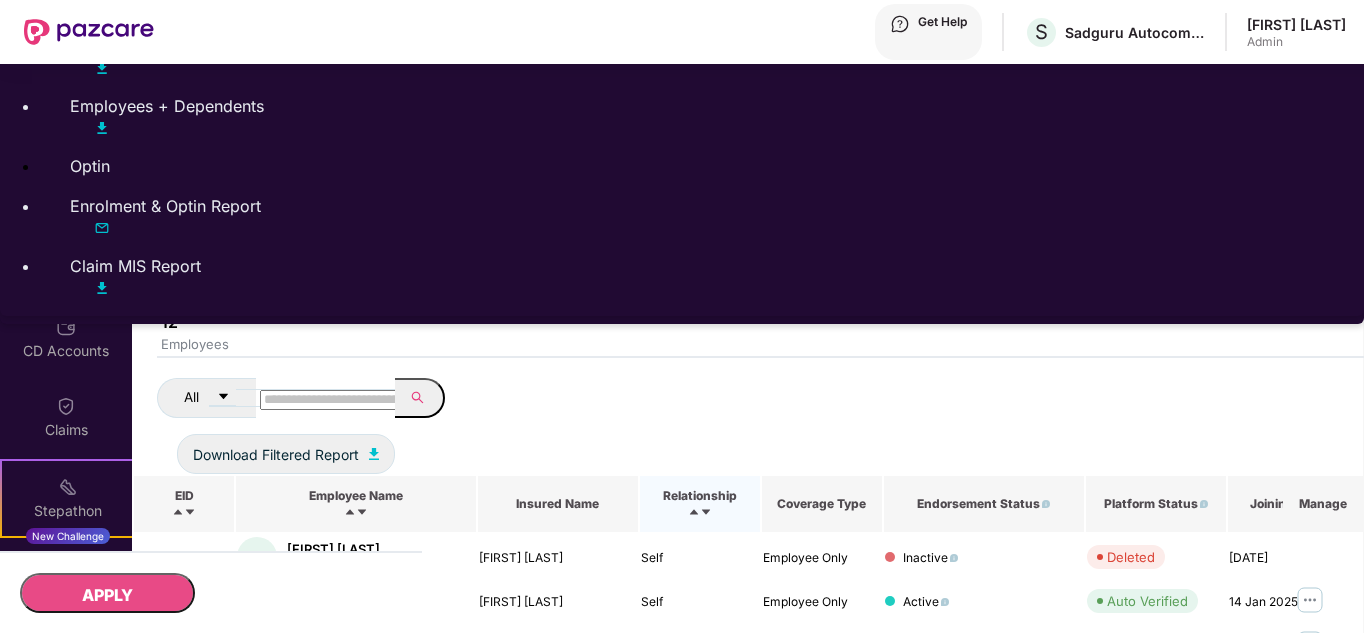 click at bounding box center (682, 633) 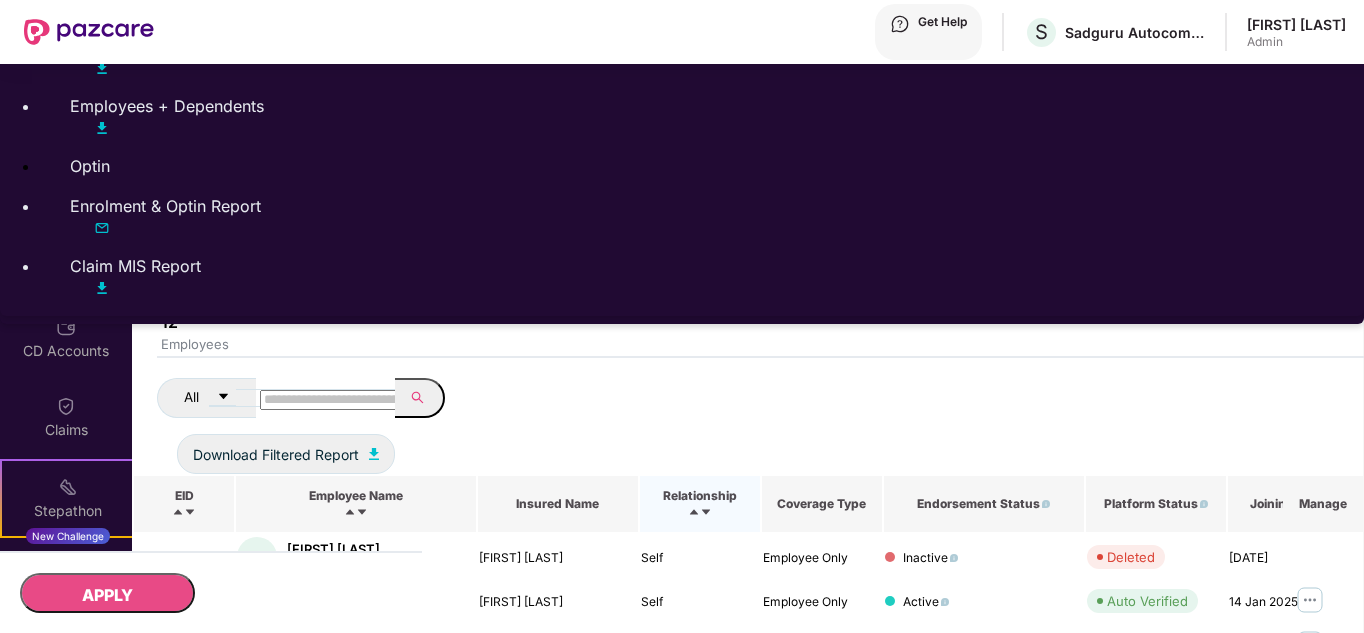 click at bounding box center [480, 149] 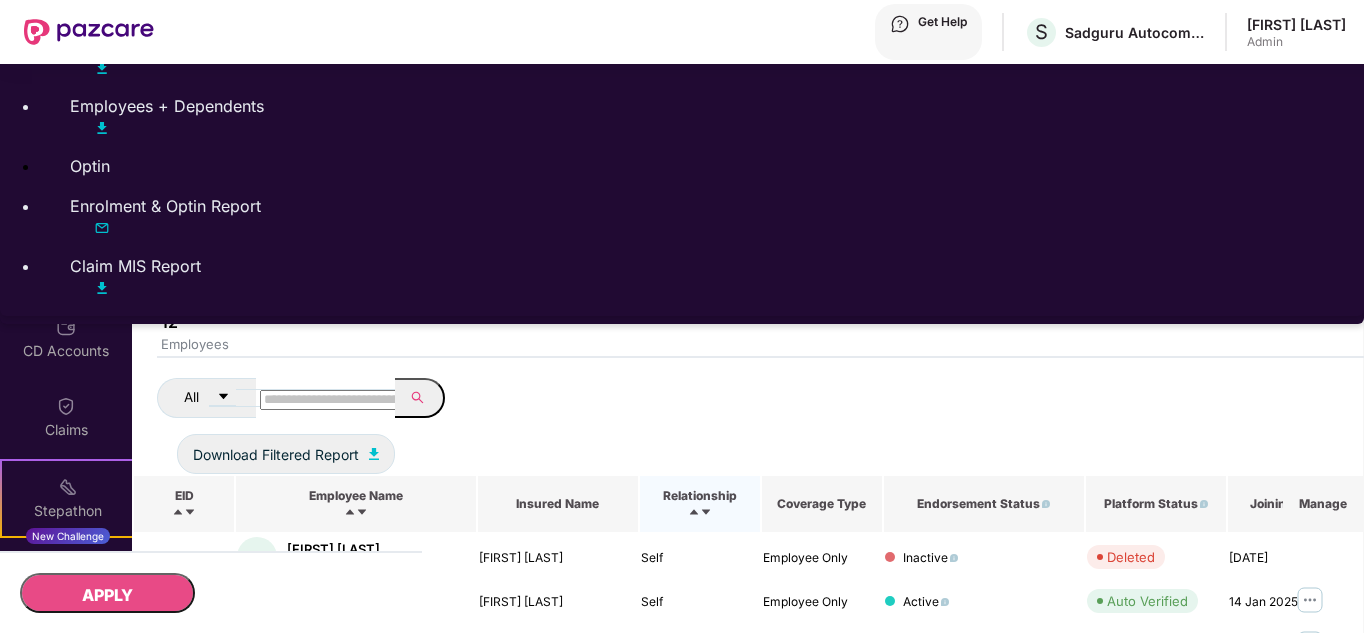 click on "OverView" at bounding box center [66, 101] 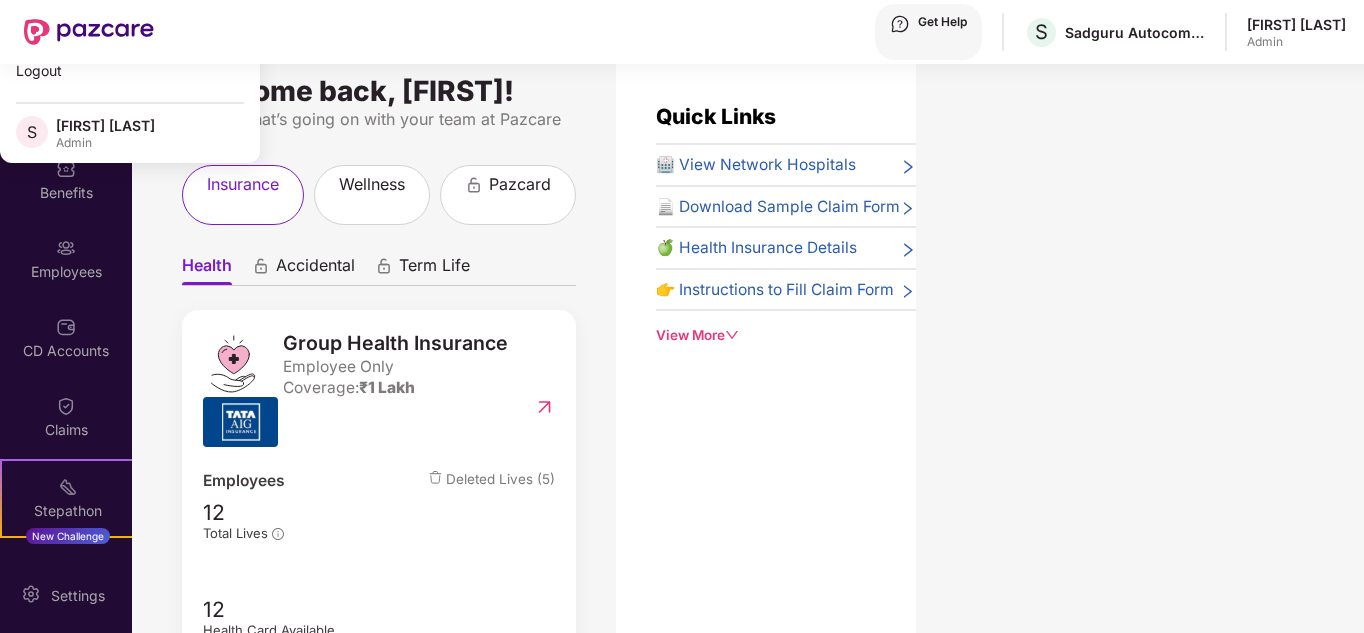 scroll, scrollTop: 0, scrollLeft: 0, axis: both 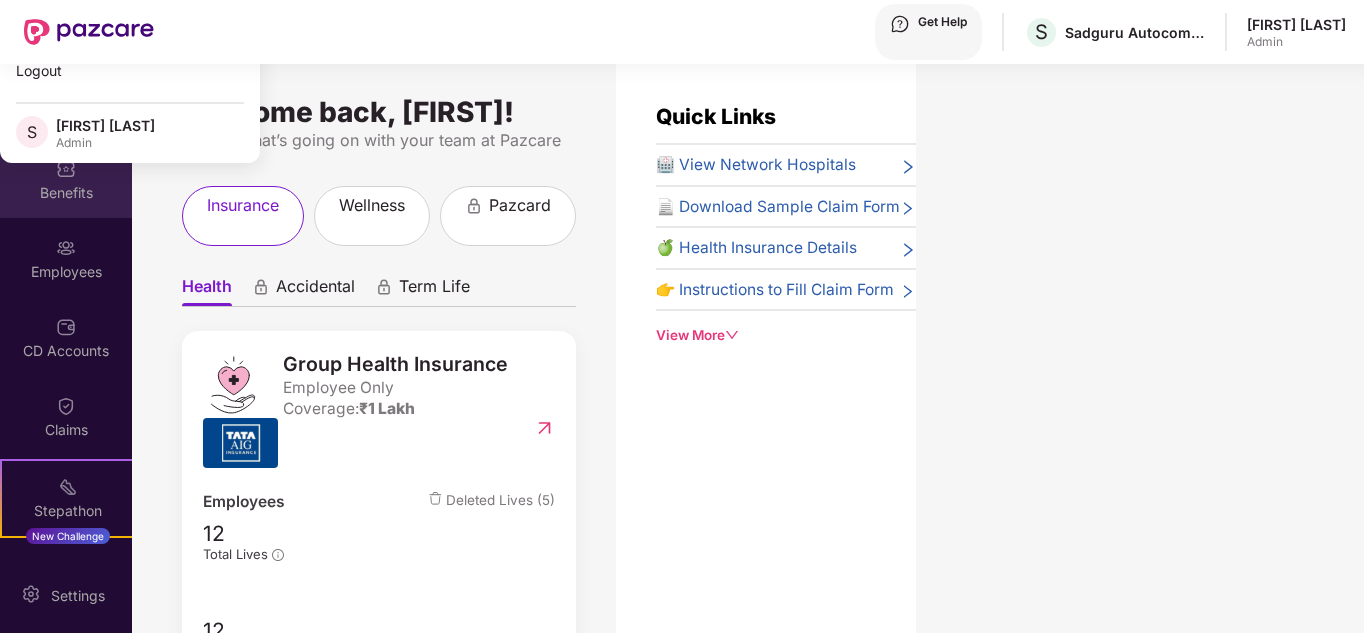 click on "Benefits" at bounding box center [66, 114] 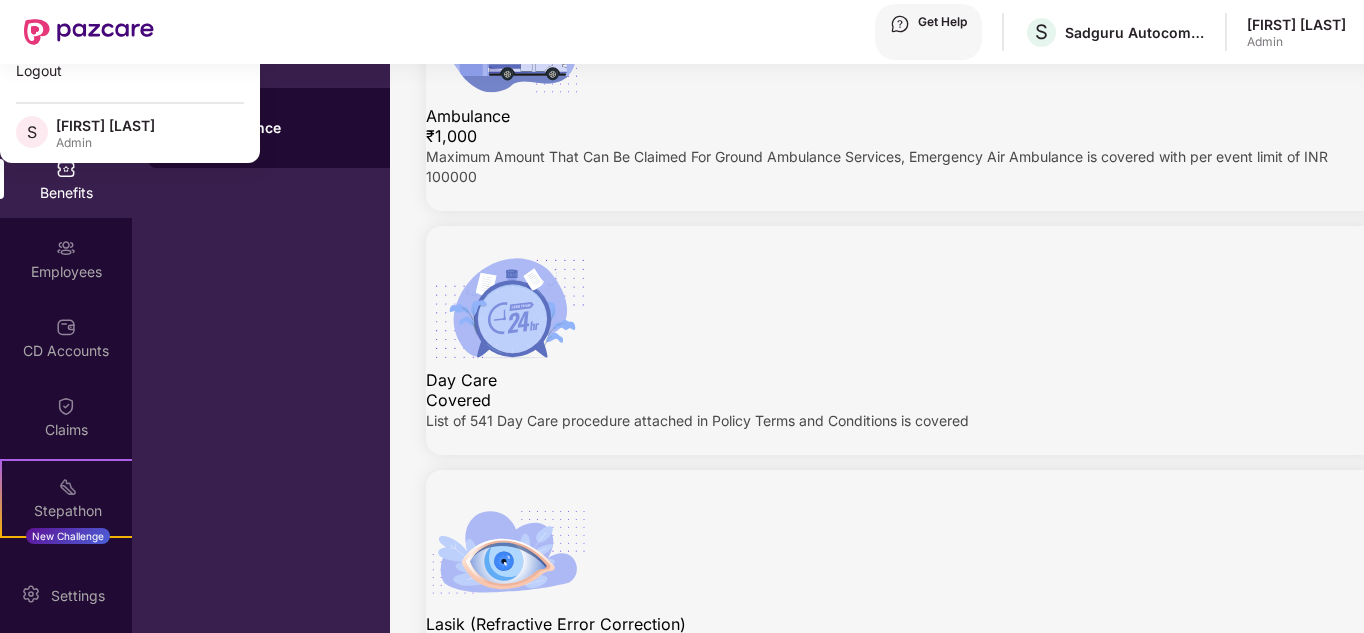 scroll, scrollTop: 2600, scrollLeft: 0, axis: vertical 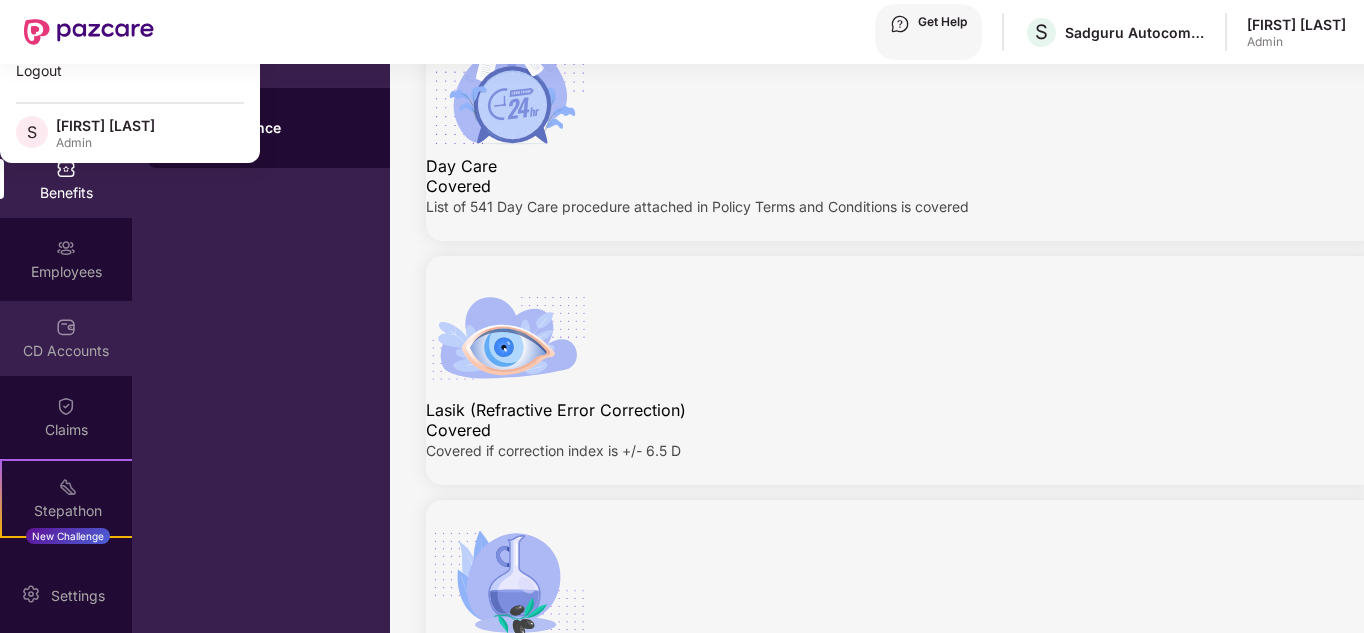 click on "CD Accounts" at bounding box center [66, 114] 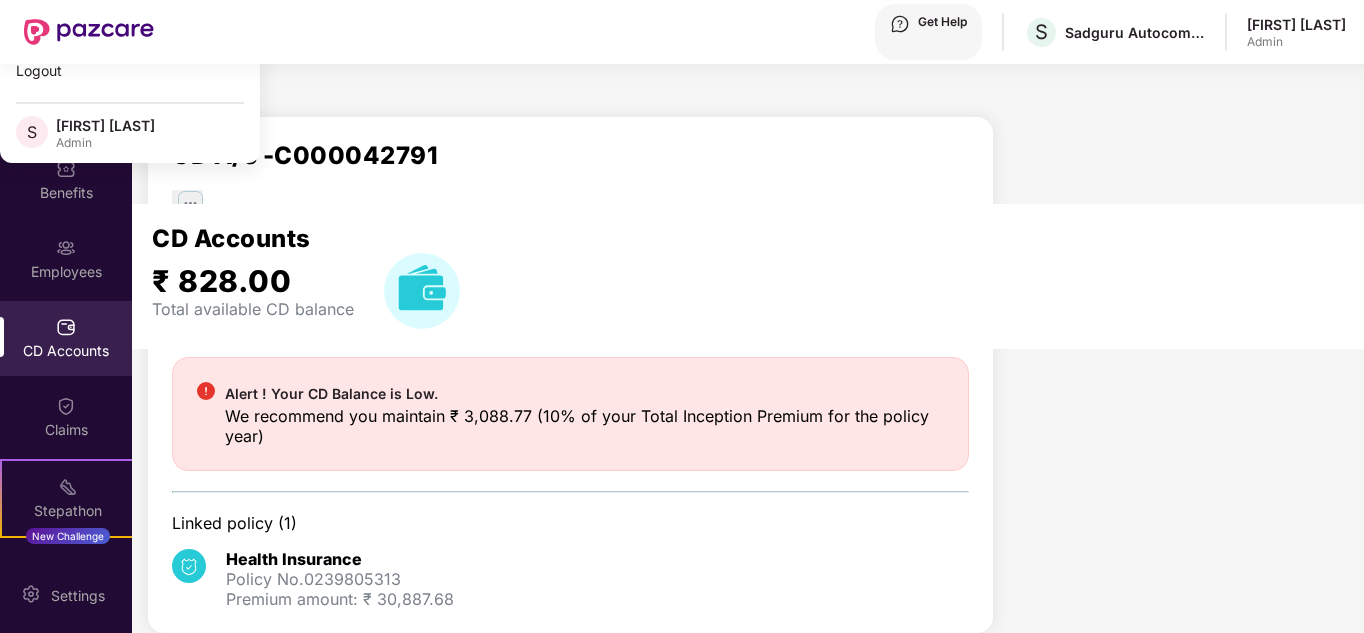 scroll, scrollTop: 17, scrollLeft: 0, axis: vertical 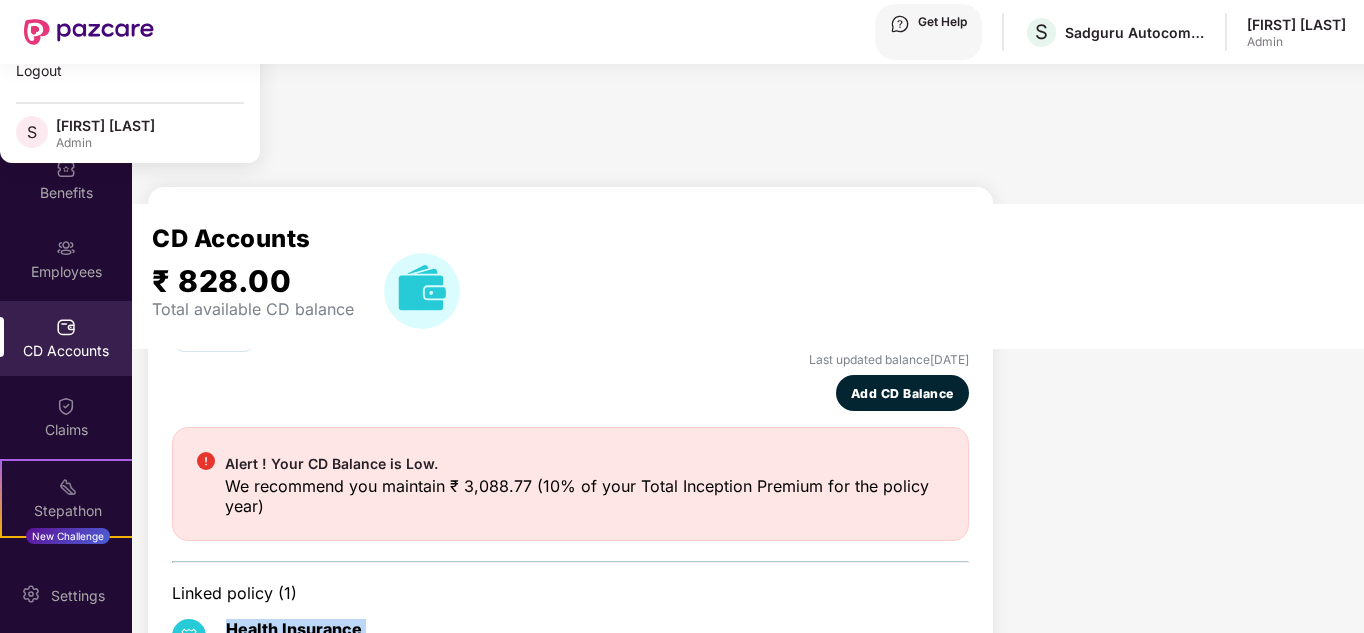 drag, startPoint x: 228, startPoint y: 533, endPoint x: 553, endPoint y: 592, distance: 330.31198 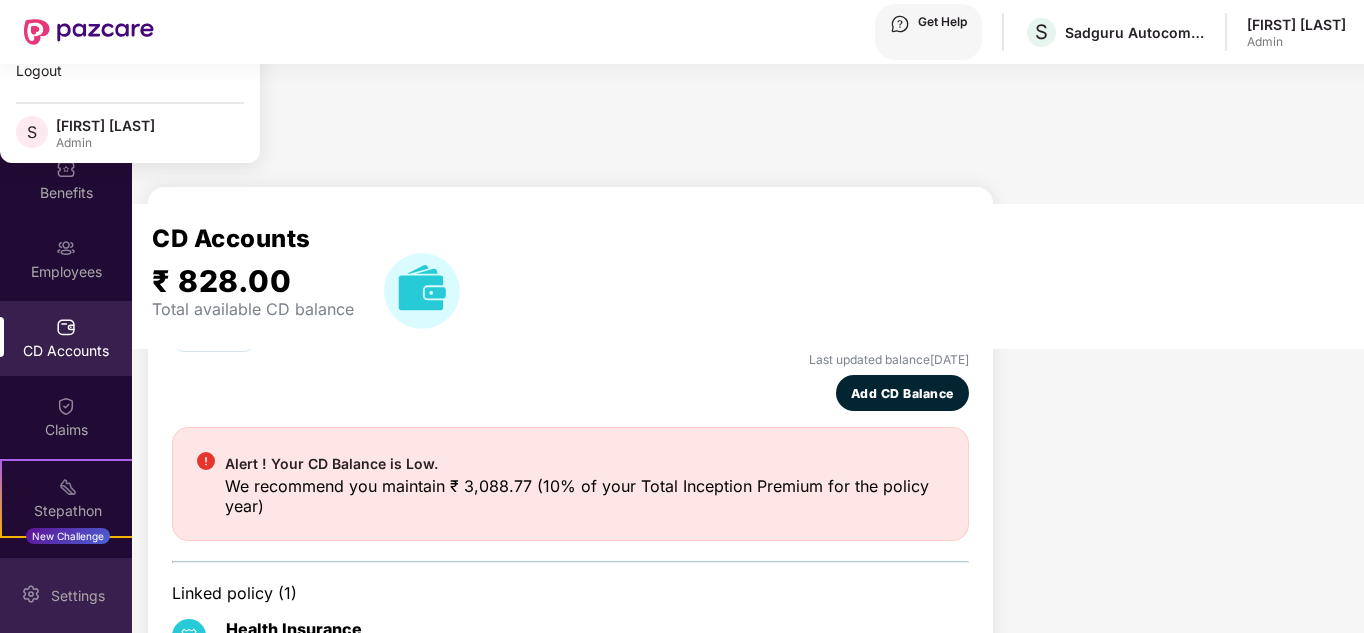 click on "Settings" at bounding box center (78, 596) 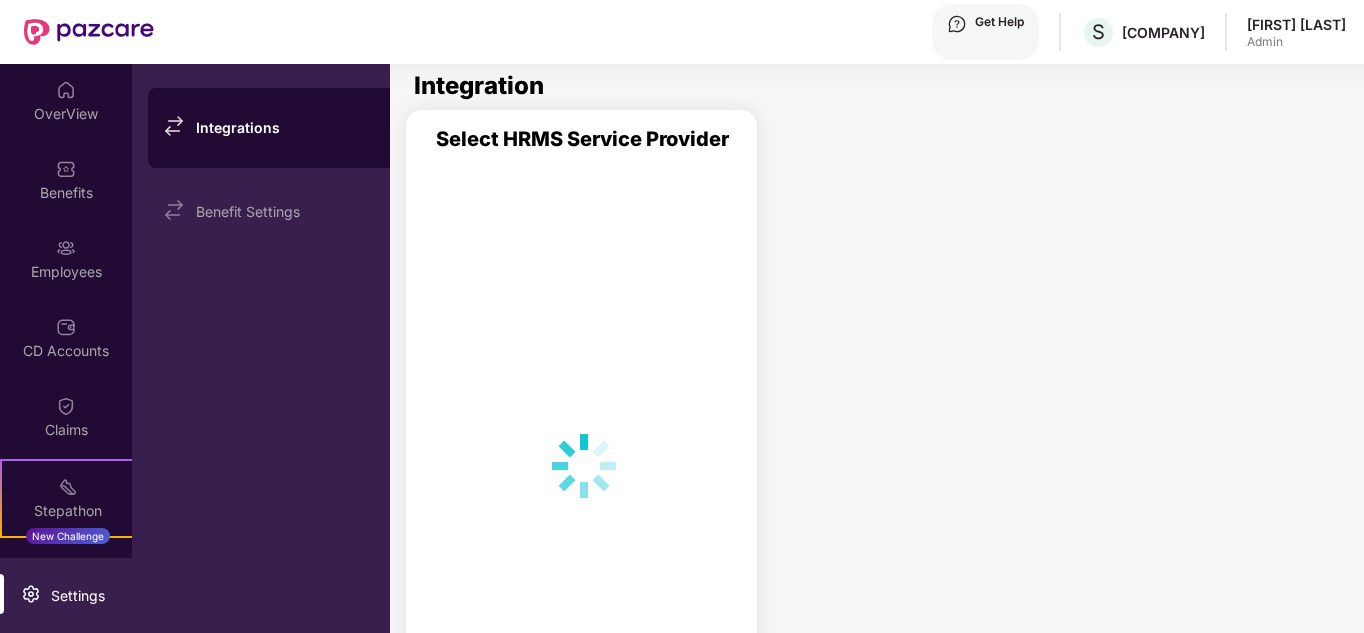 scroll, scrollTop: 0, scrollLeft: 0, axis: both 